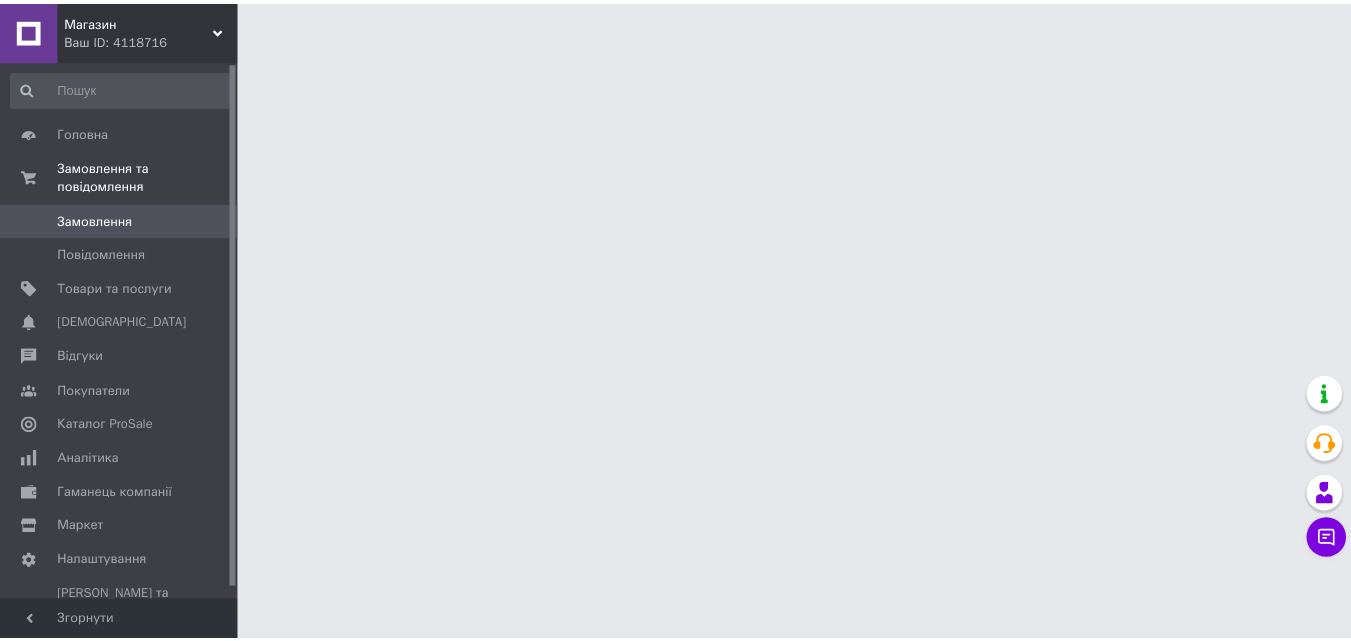scroll, scrollTop: 0, scrollLeft: 0, axis: both 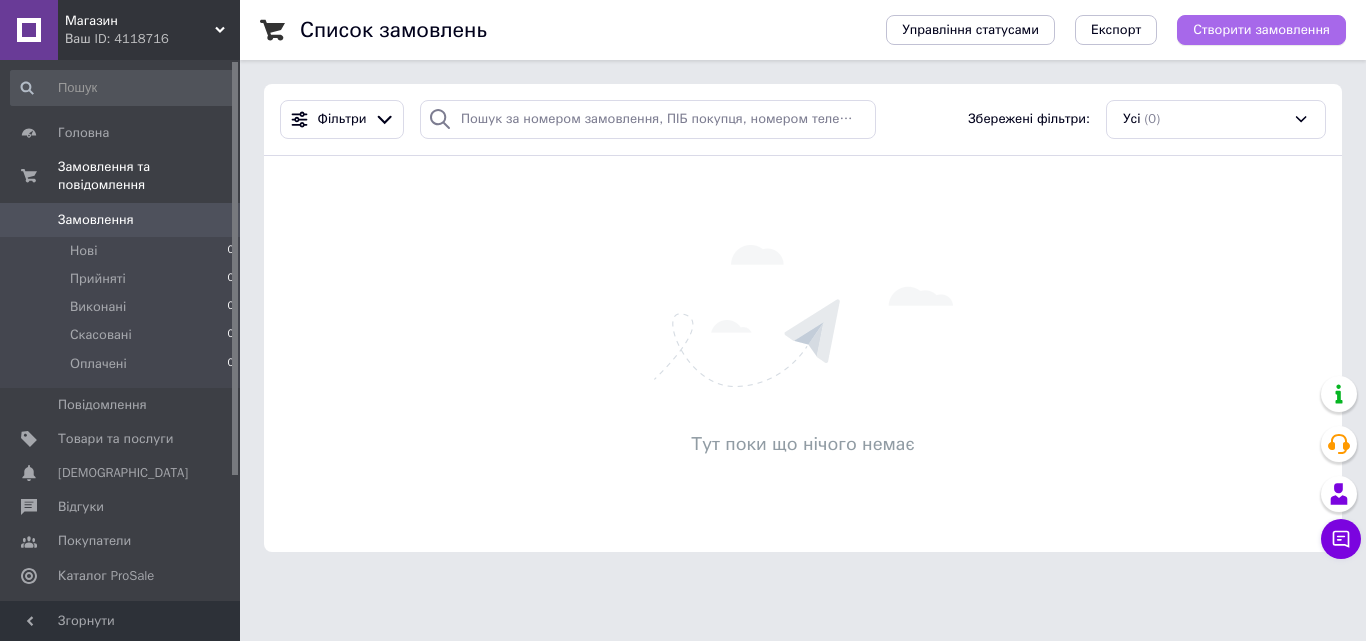 click on "Створити замовлення" at bounding box center [1261, 30] 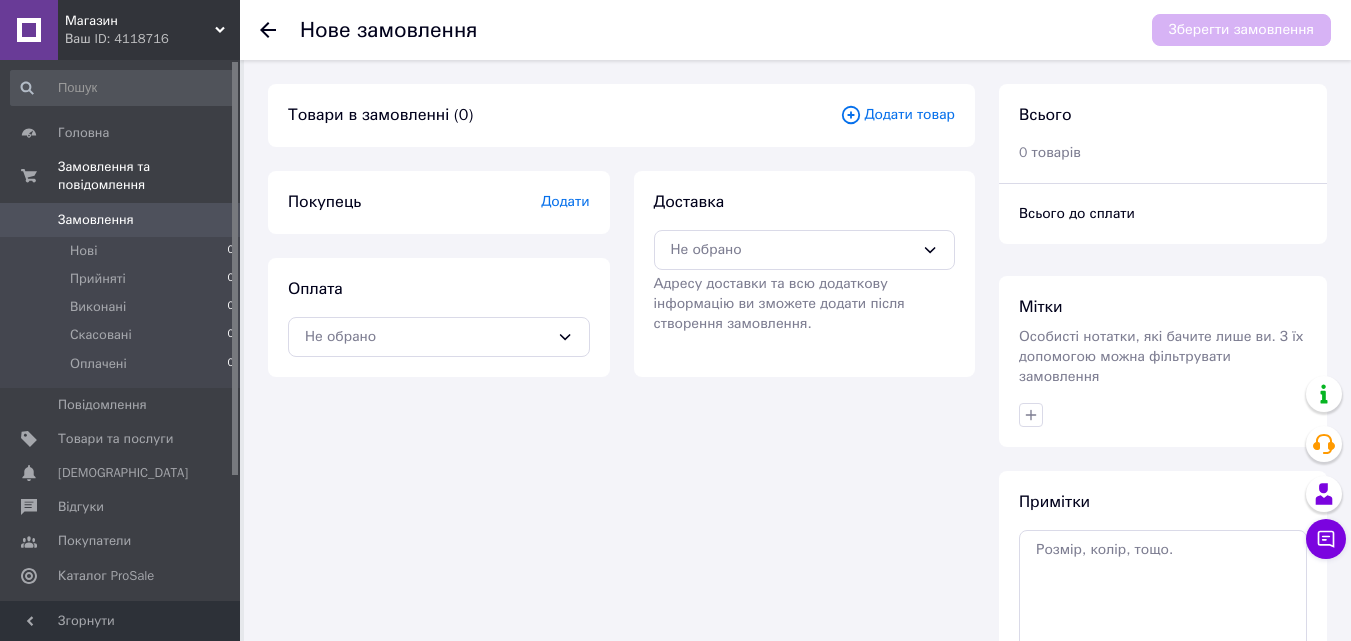 click 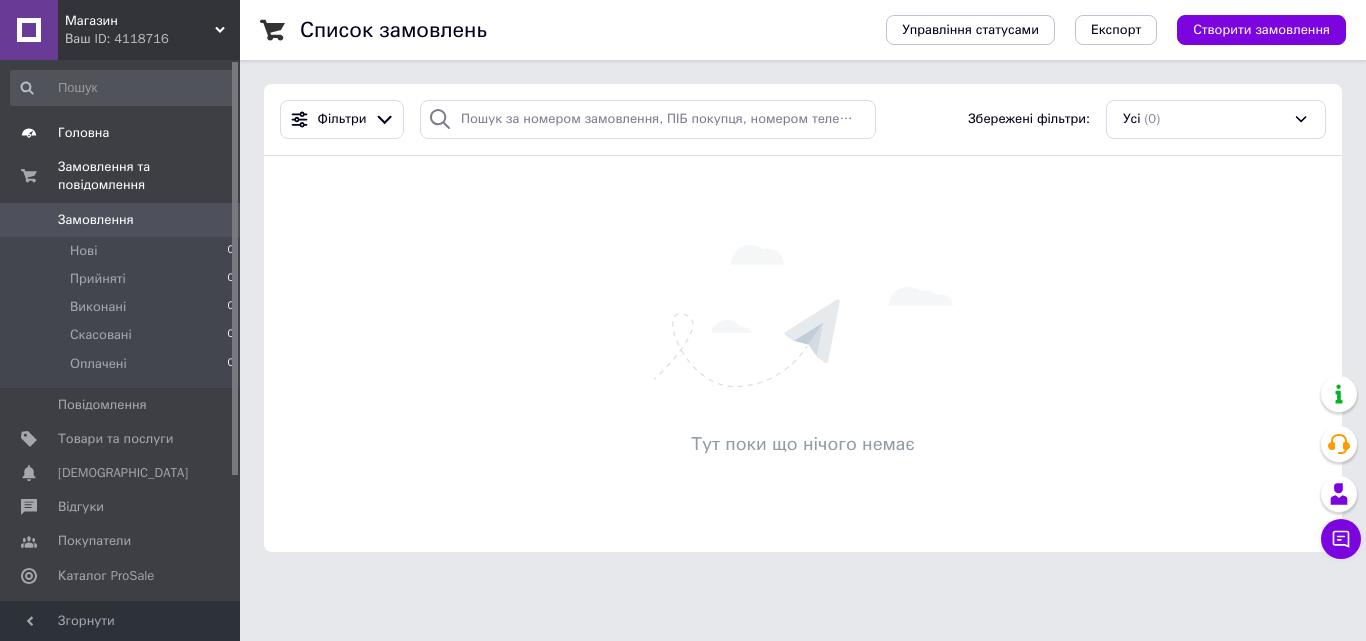 click on "Головна" at bounding box center [123, 133] 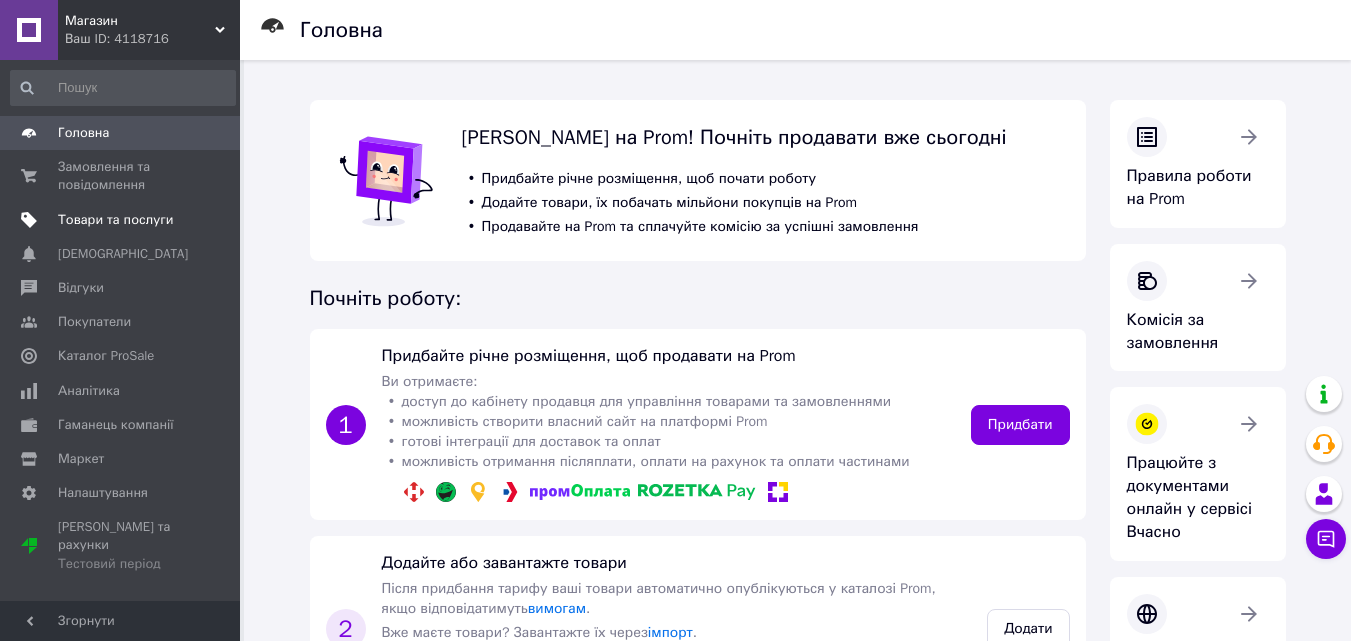 click on "Товари та послуги" at bounding box center [115, 220] 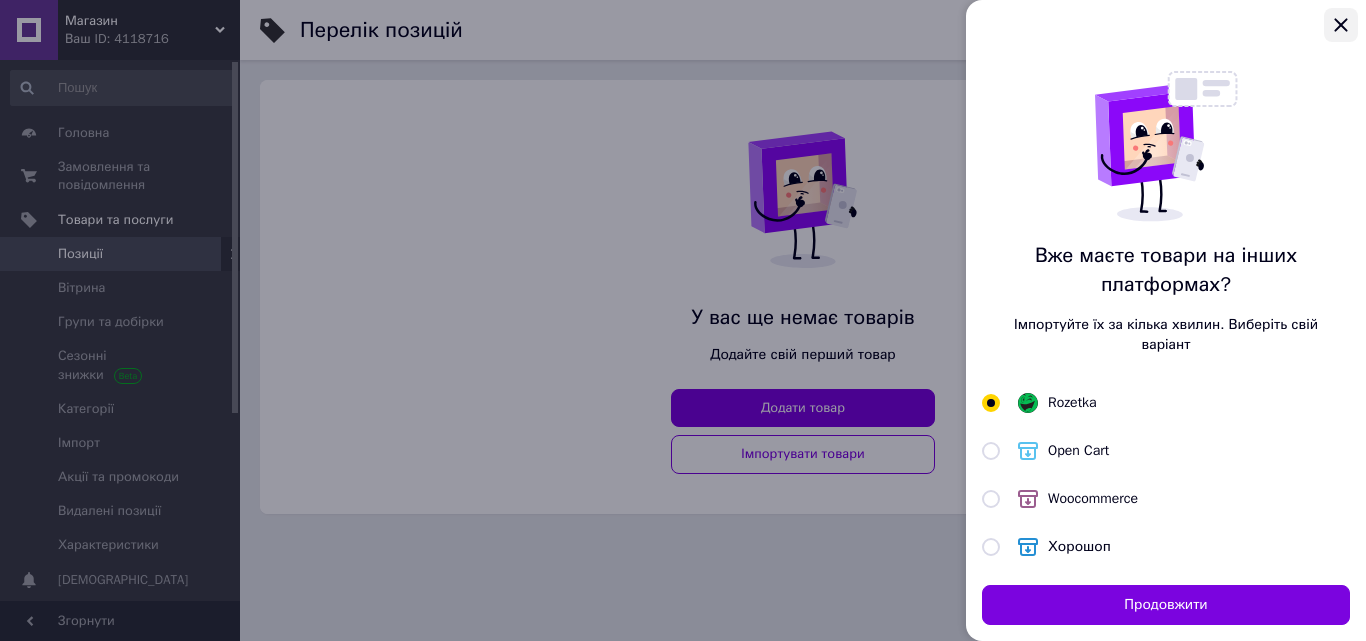 click 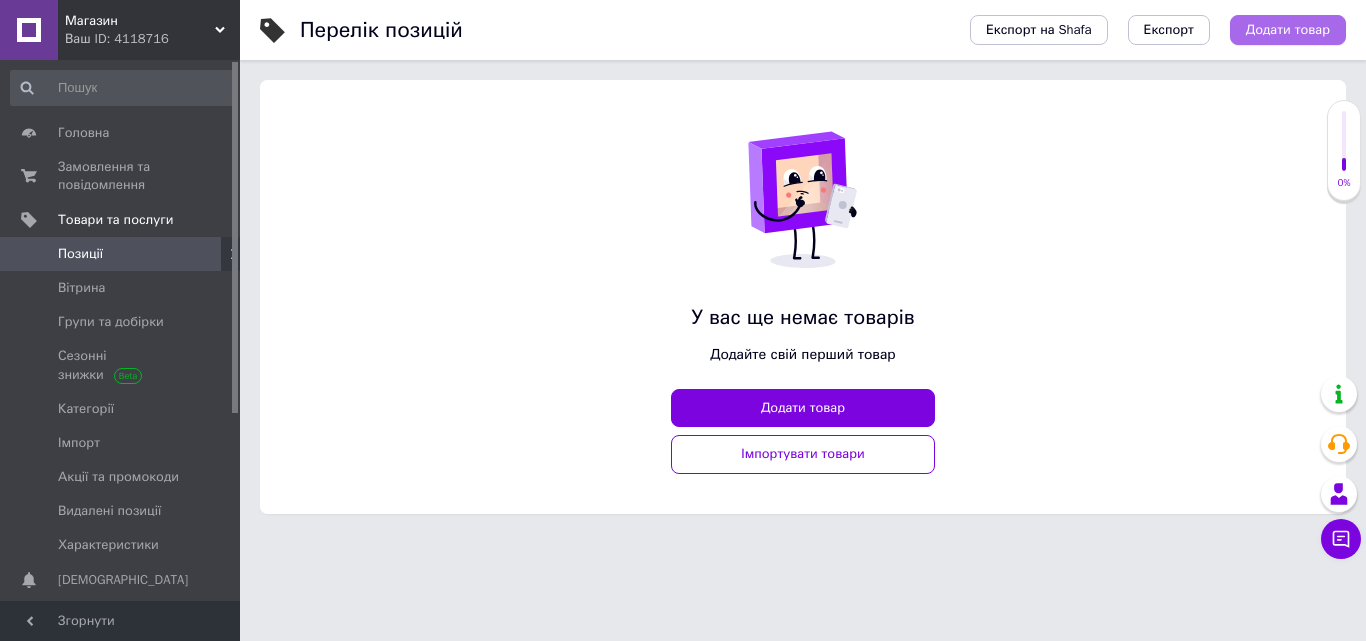 click on "Додати товар" at bounding box center [1288, 30] 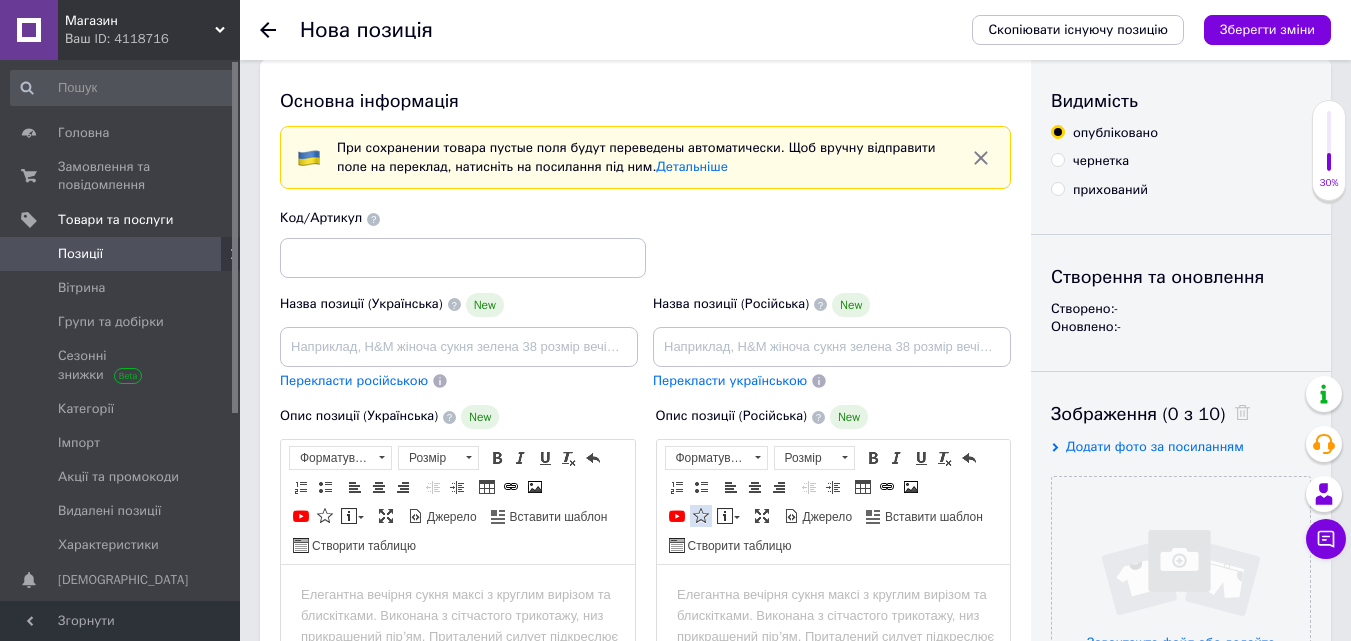 scroll, scrollTop: 0, scrollLeft: 0, axis: both 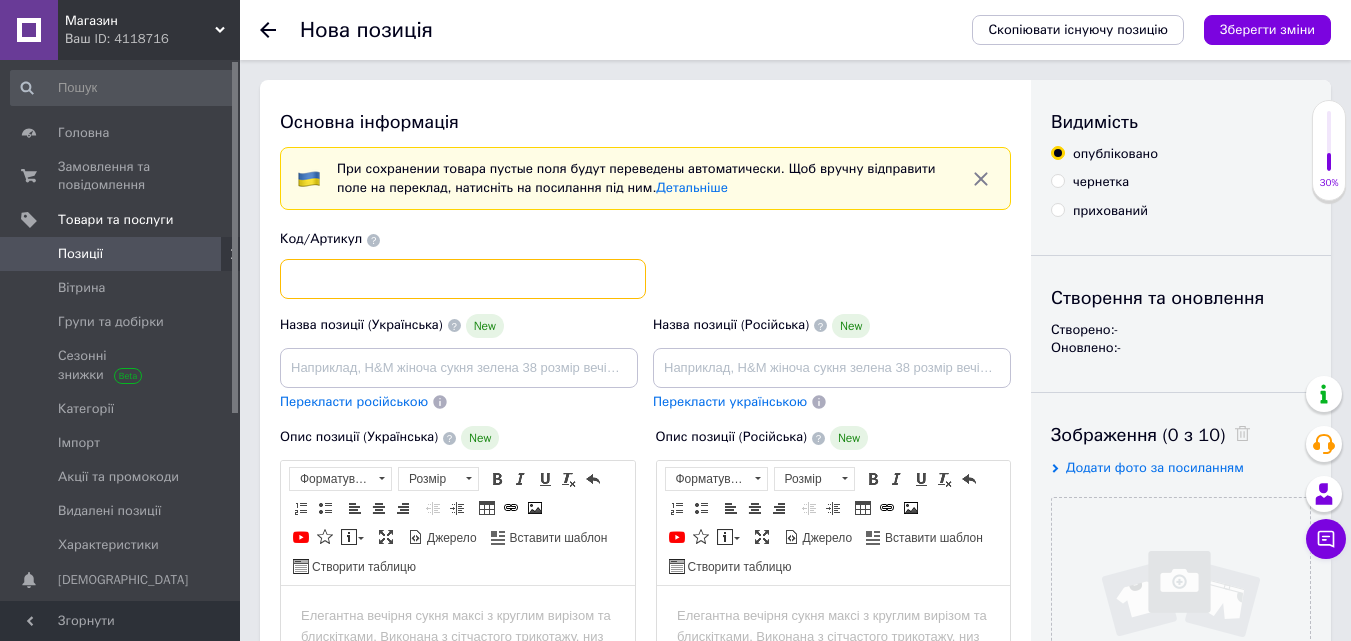 click at bounding box center (463, 279) 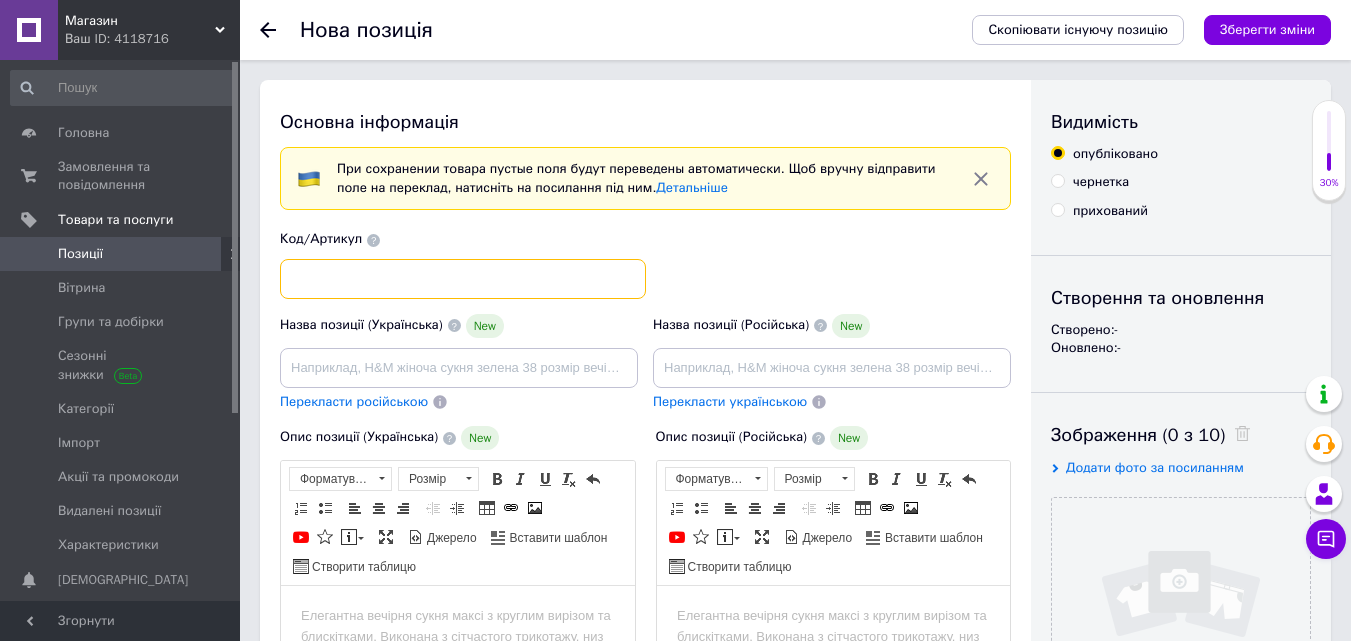 click at bounding box center [463, 279] 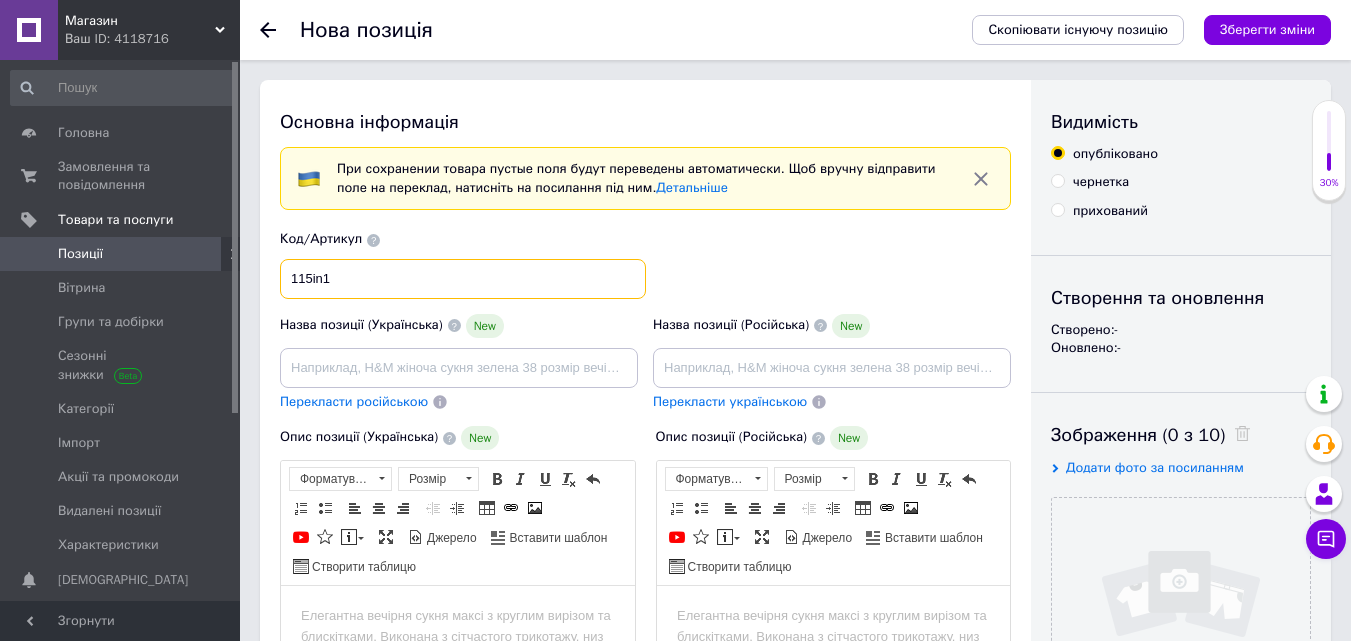 type on "115in1" 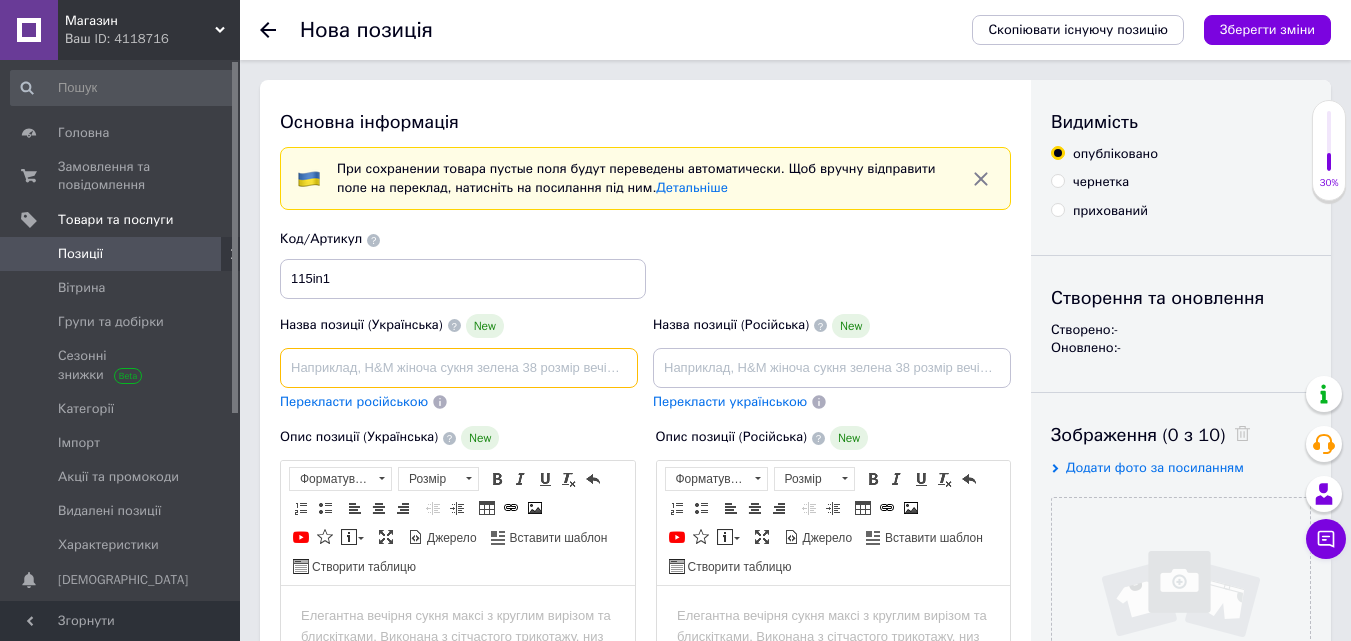 click at bounding box center [459, 368] 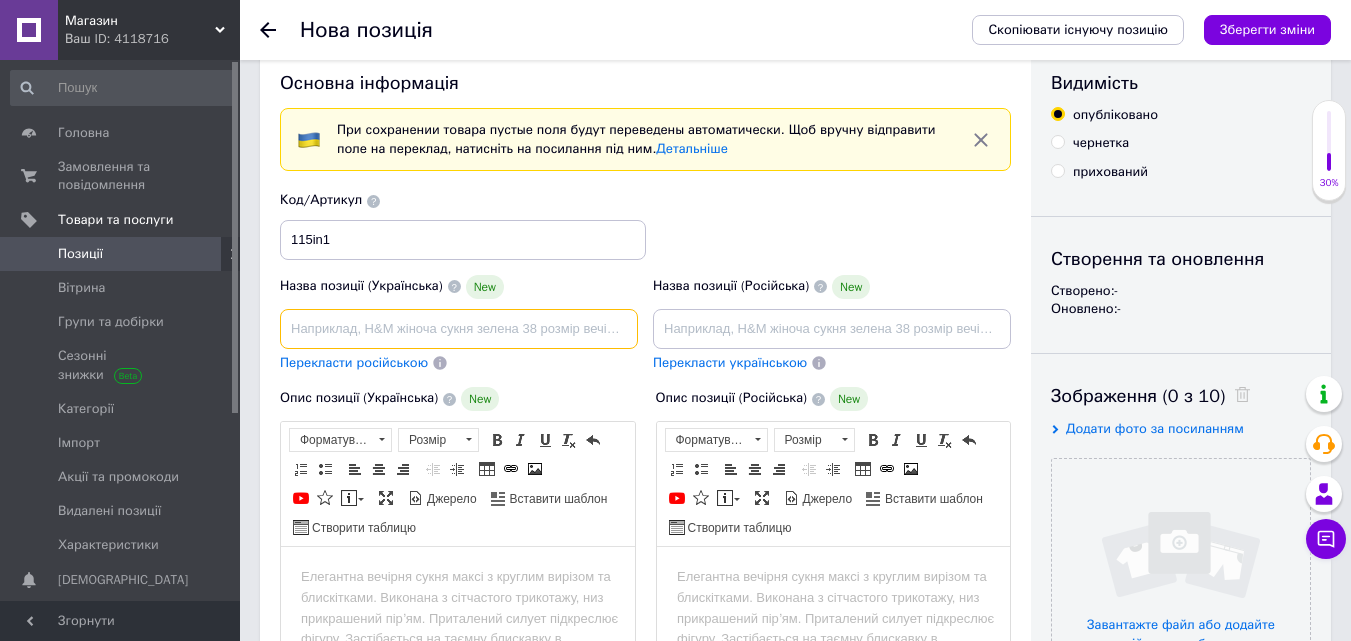 scroll, scrollTop: 0, scrollLeft: 0, axis: both 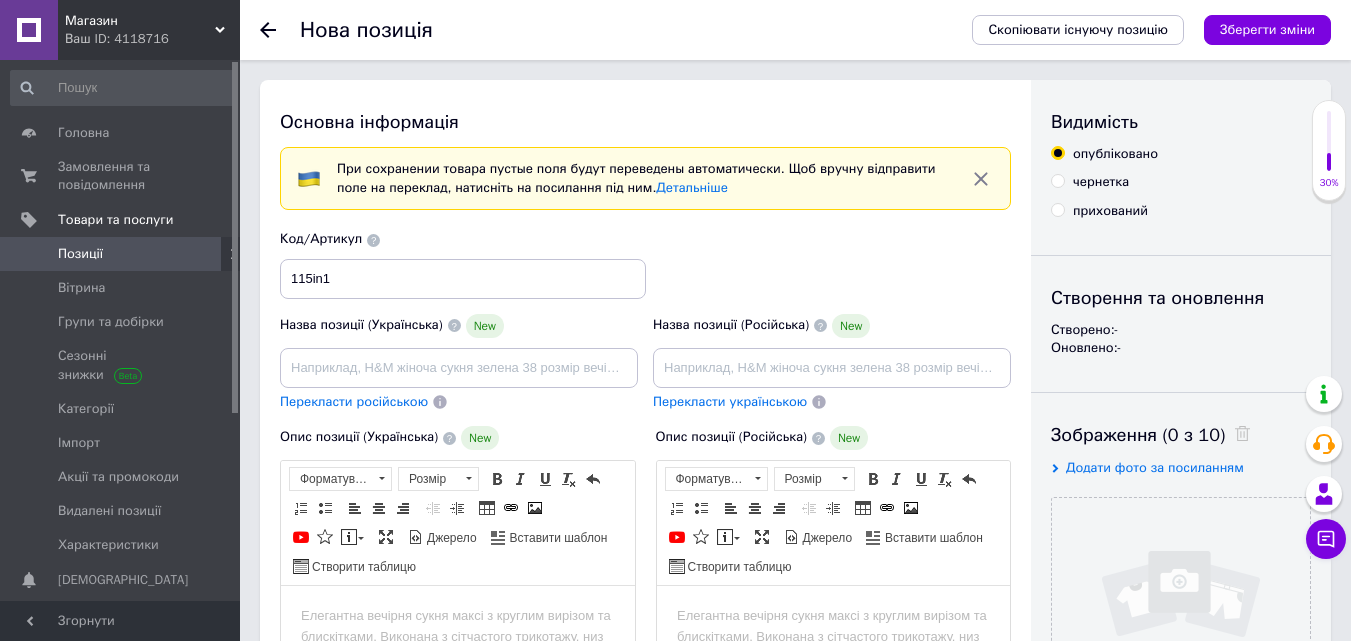 click on "прихований" at bounding box center (1057, 209) 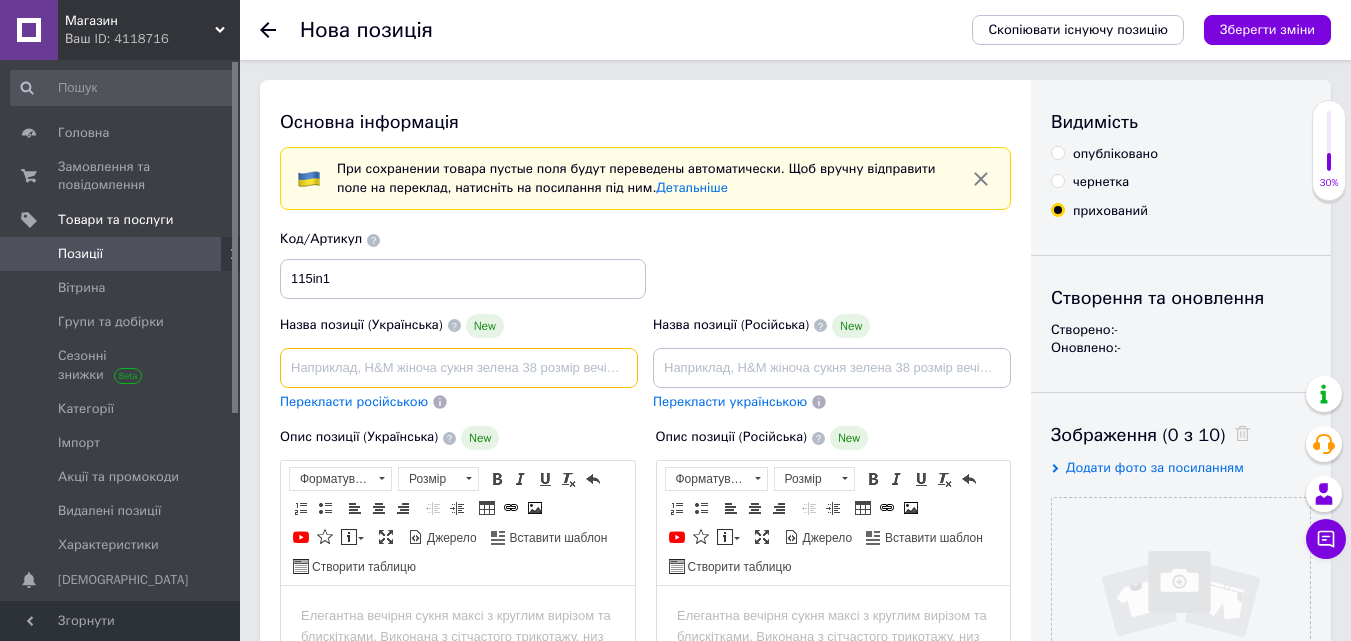 click at bounding box center [459, 368] 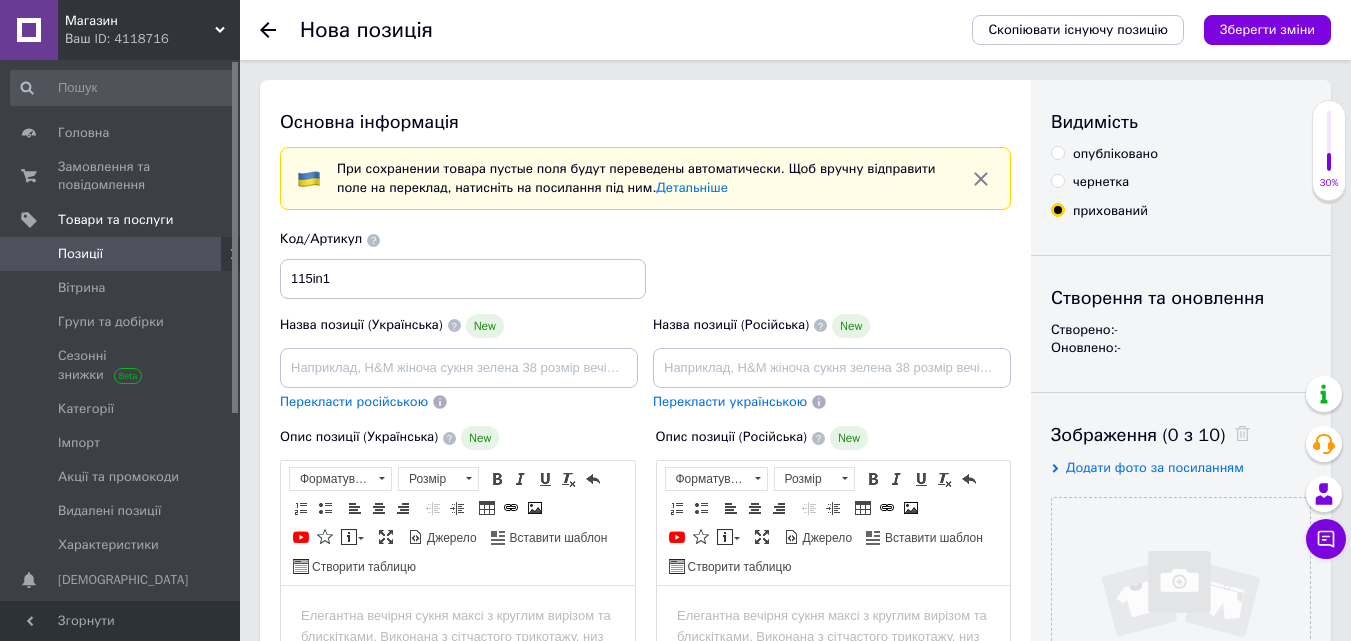 click on "Код/Артикул 115in1" at bounding box center (646, 264) 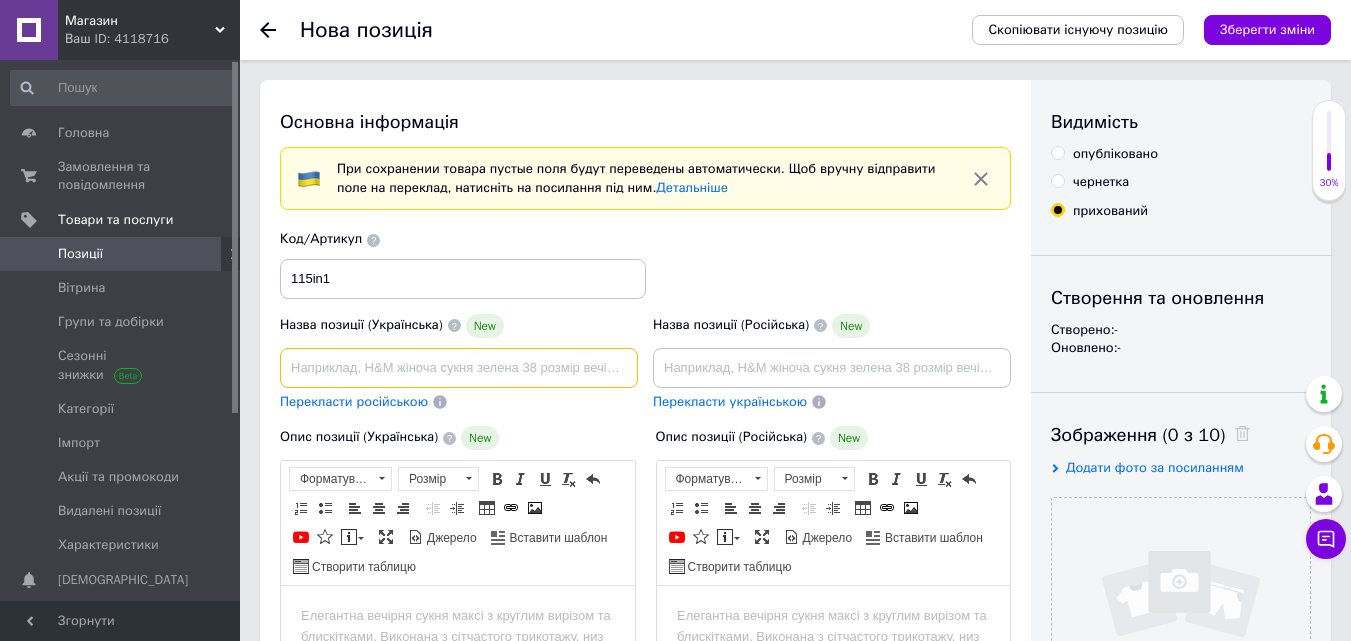 click at bounding box center (459, 368) 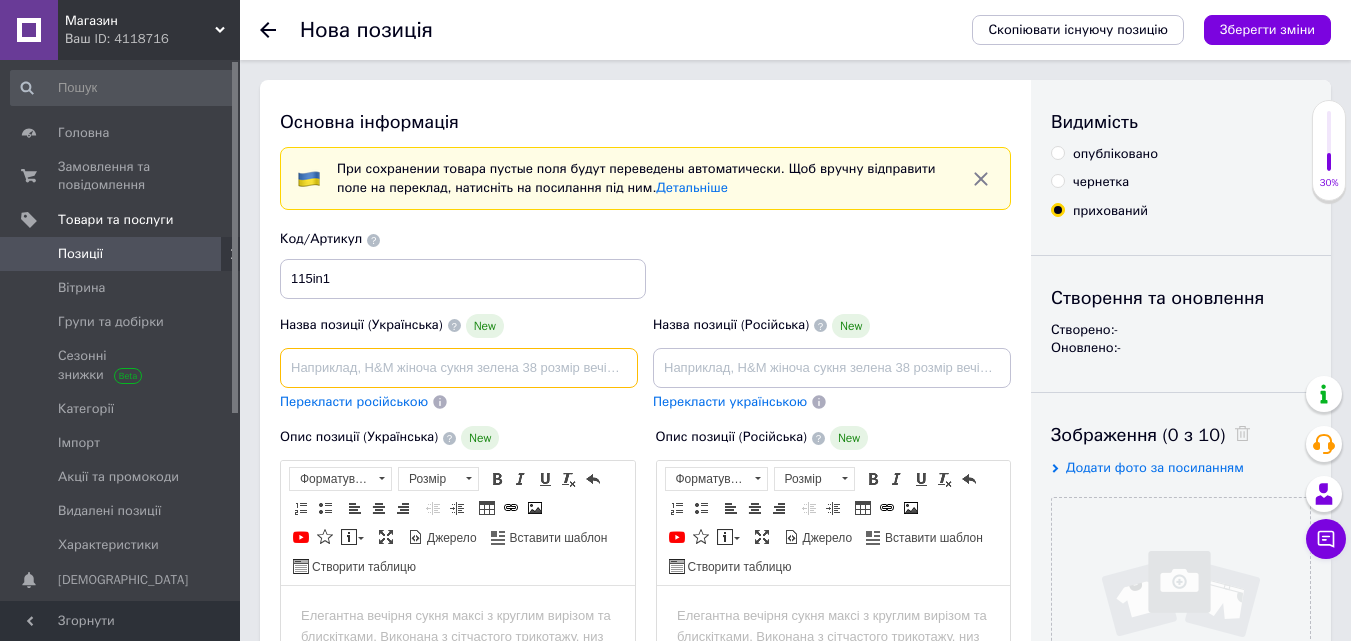 paste on "Невеликий багатофункціональний набір викруток біт та інструментів, надійні викрутки для ремонту" 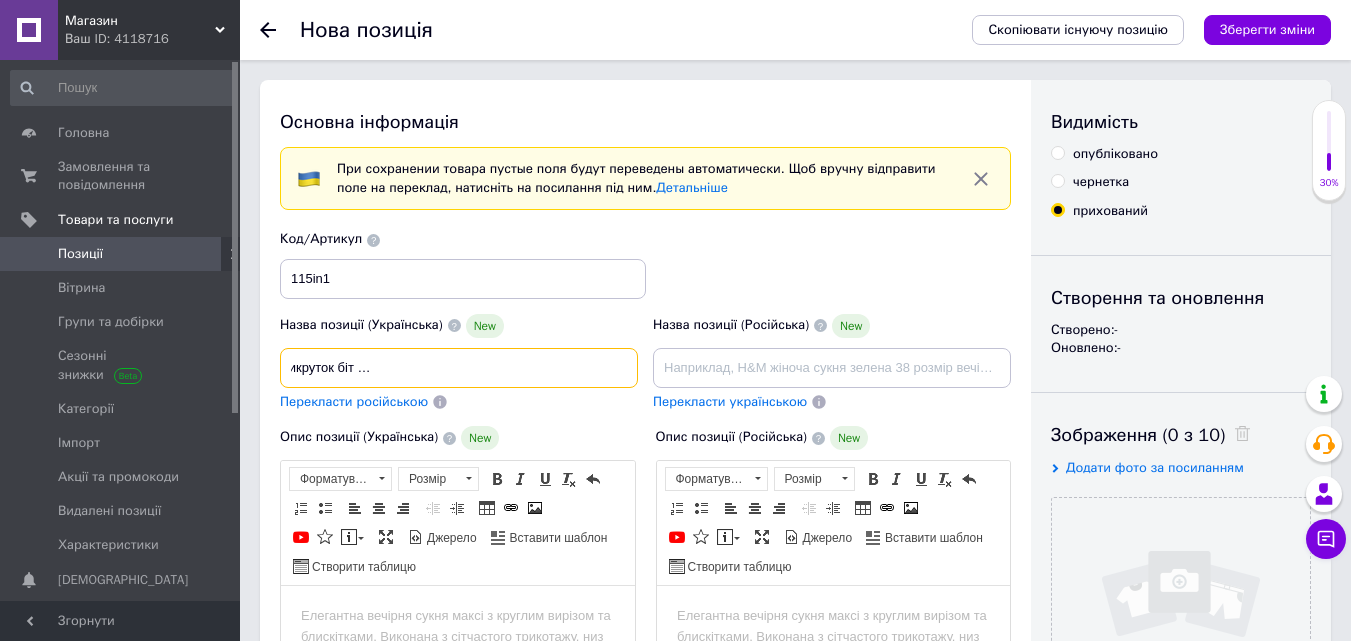 scroll, scrollTop: 0, scrollLeft: 263, axis: horizontal 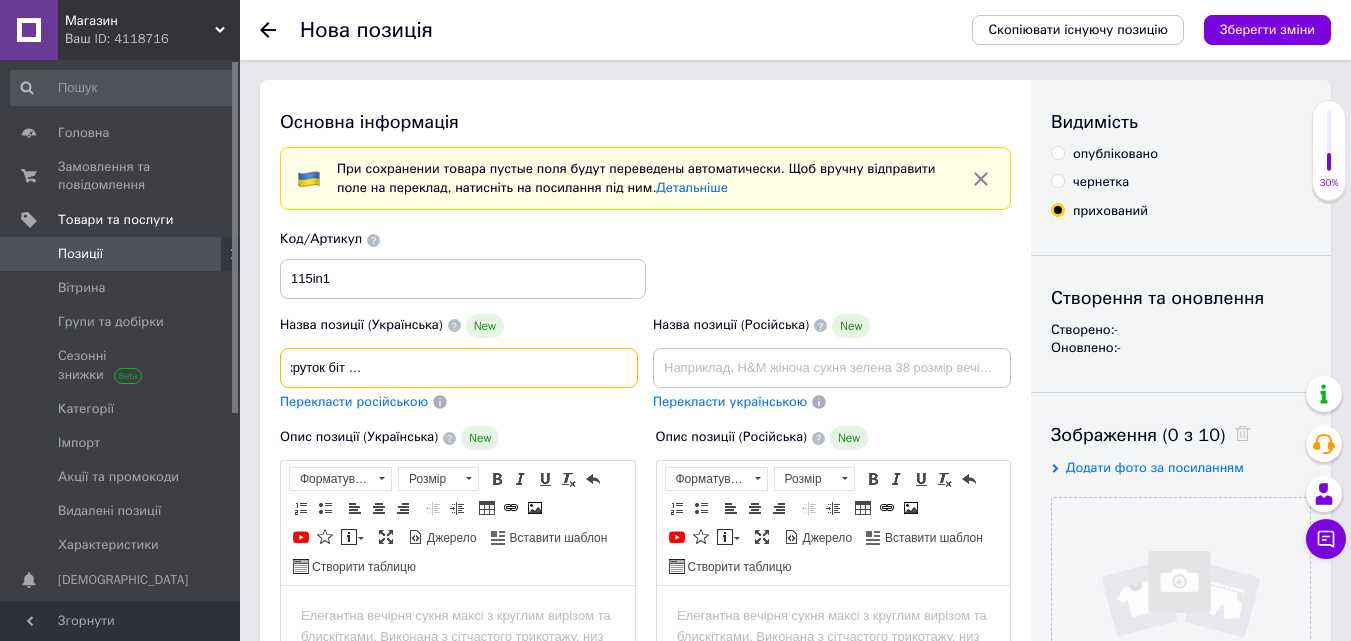 click on "Невеликий багатофункціональний набір викруток біт та інструментів, надійні викрутки для ремонту" at bounding box center [459, 368] 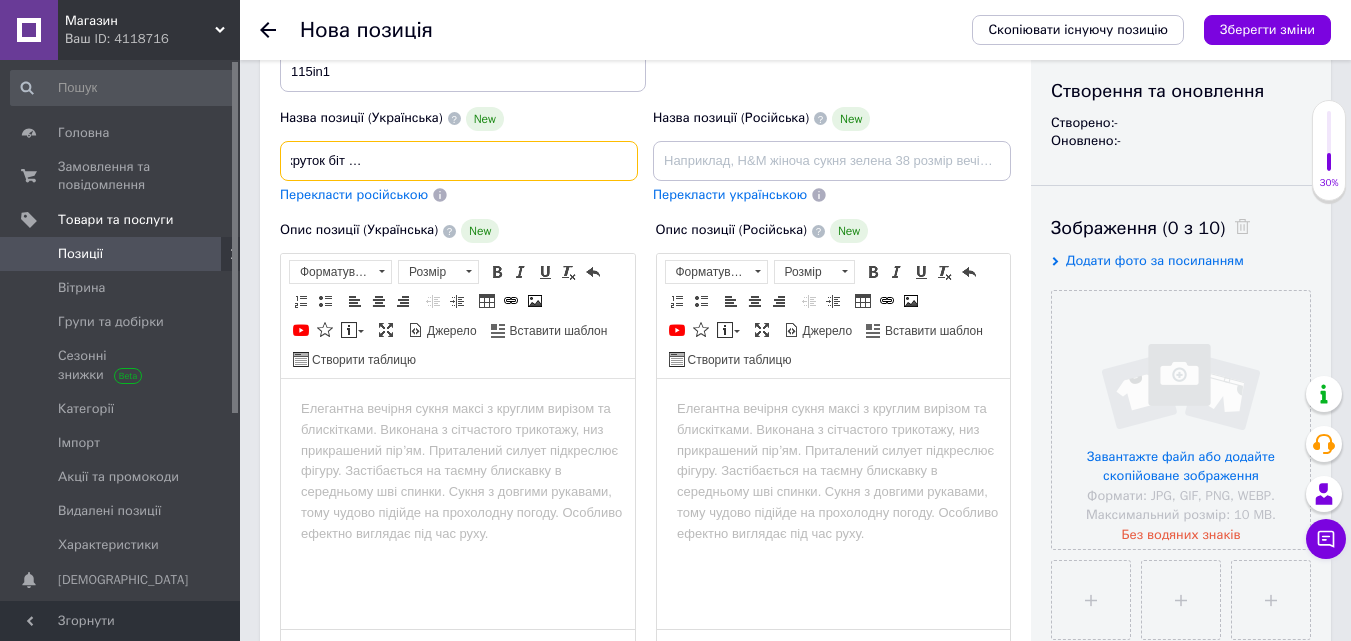 scroll, scrollTop: 206, scrollLeft: 0, axis: vertical 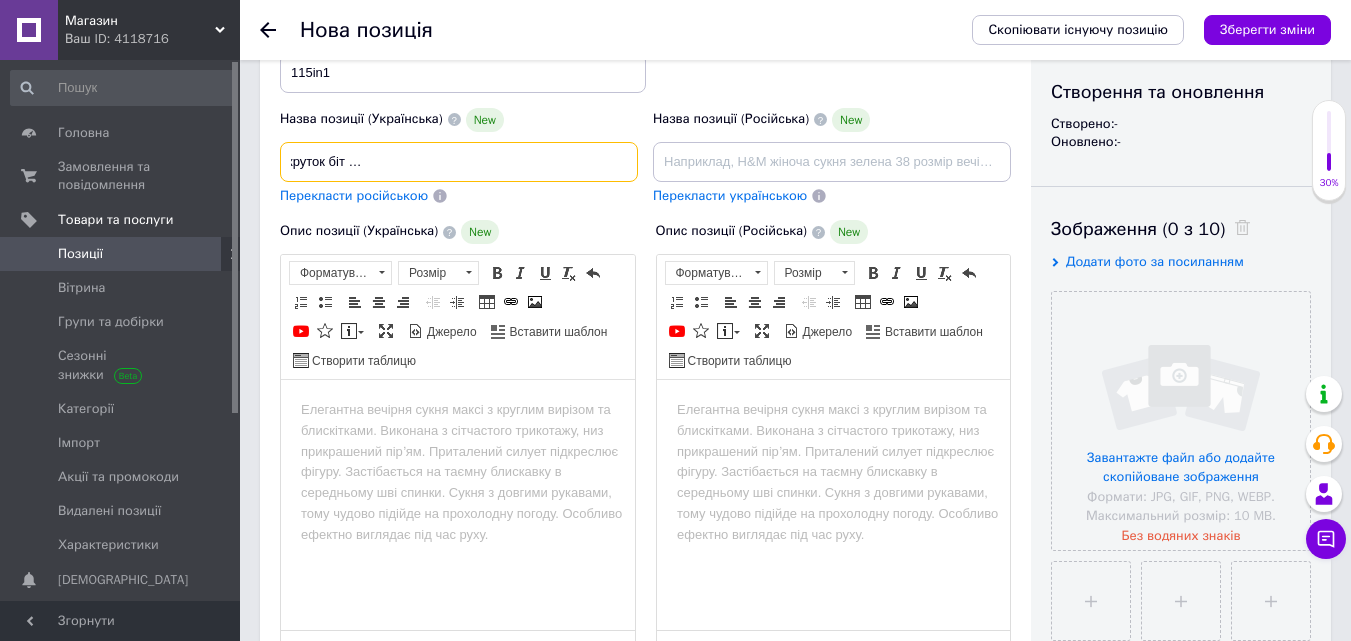 type on "Невеликий багатофункціональний набір викруток біт та інструментів, надійні викрутки для ремонту" 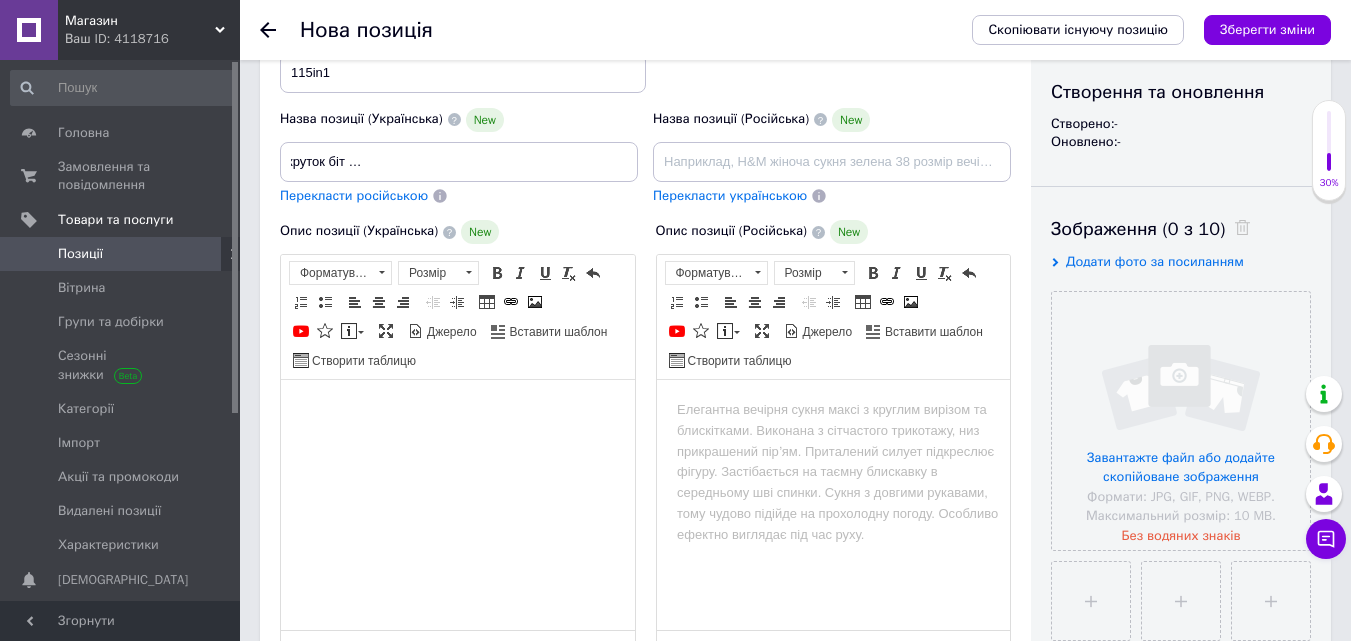 scroll, scrollTop: 0, scrollLeft: 0, axis: both 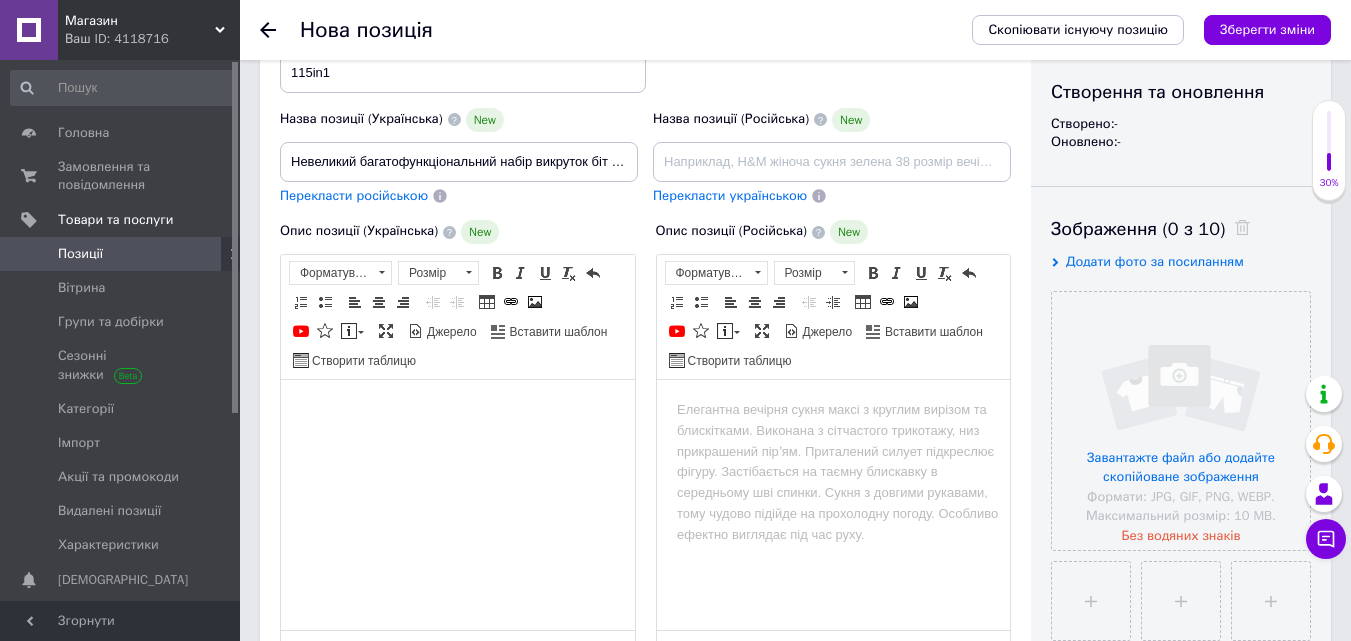 click at bounding box center [458, 410] 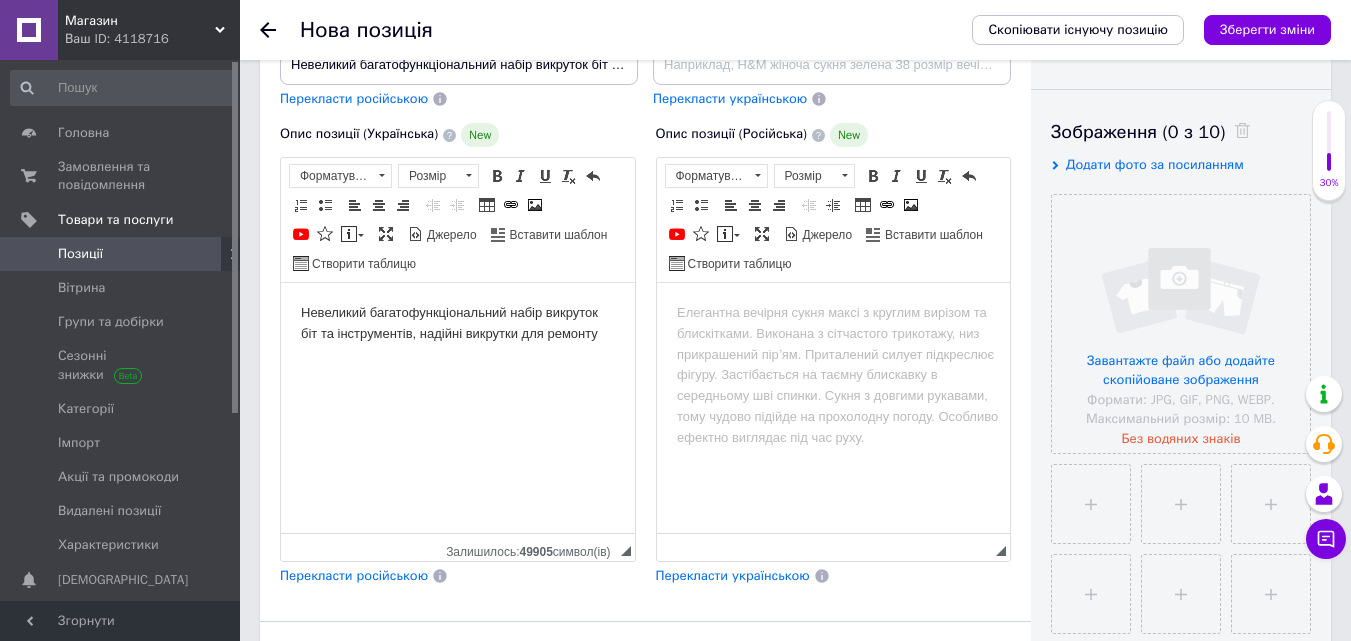 scroll, scrollTop: 294, scrollLeft: 0, axis: vertical 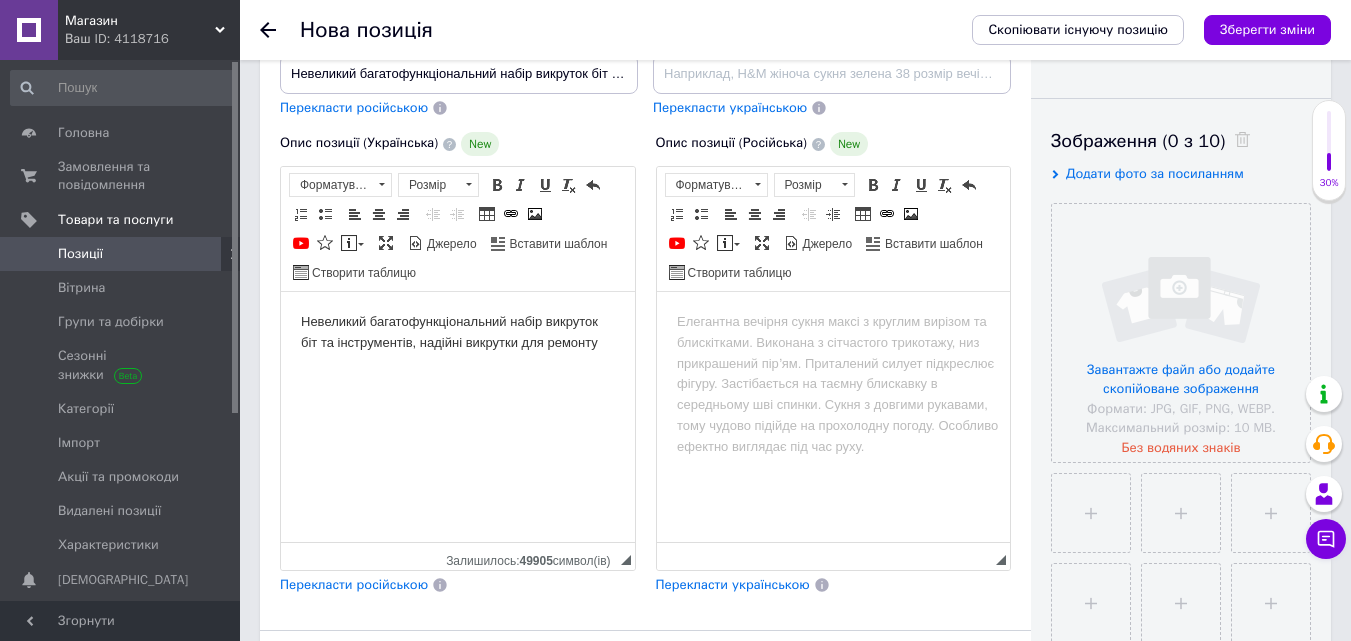 type 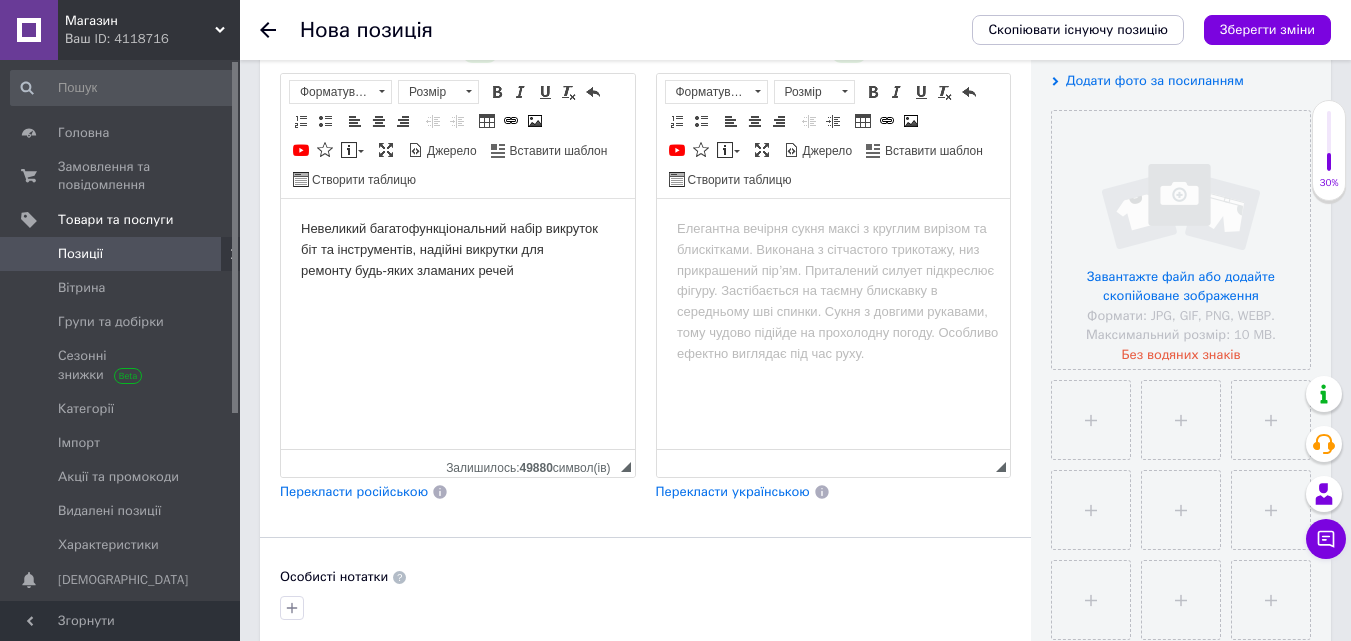 scroll, scrollTop: 386, scrollLeft: 0, axis: vertical 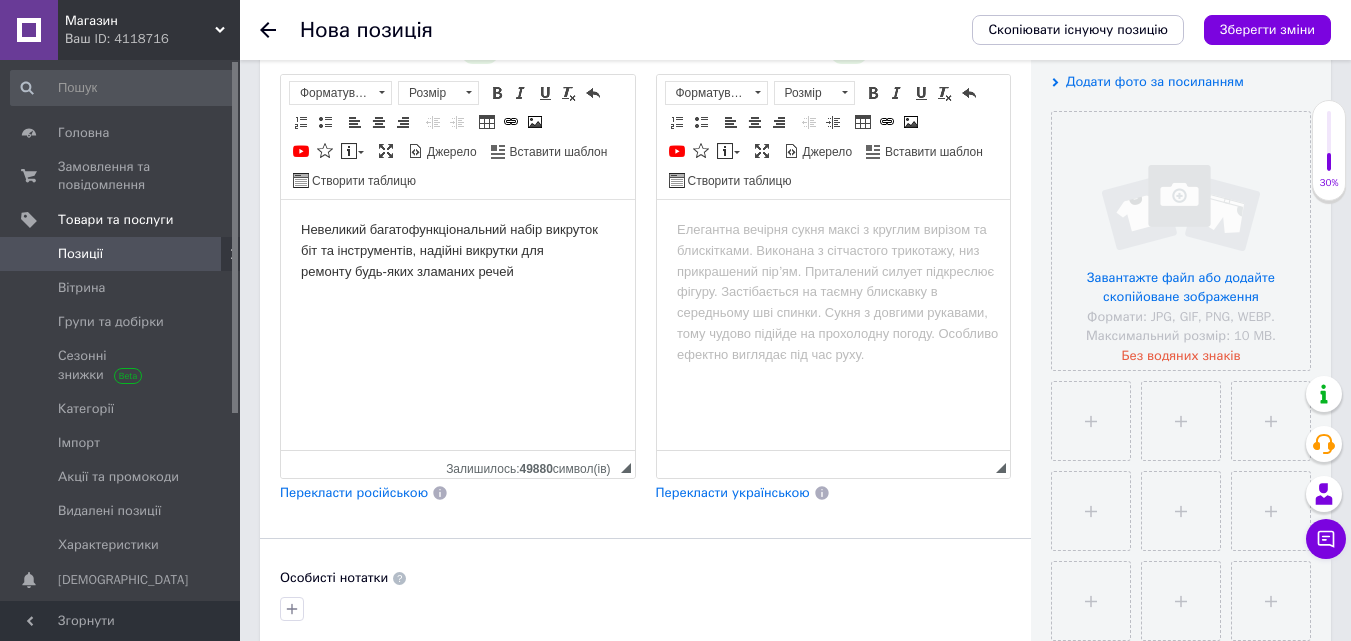 click on "Невеликий багатофункціональний набір викруток біт та інструментів, надійні викрутки для ремонту будь-яких зламаних речей" at bounding box center [458, 251] 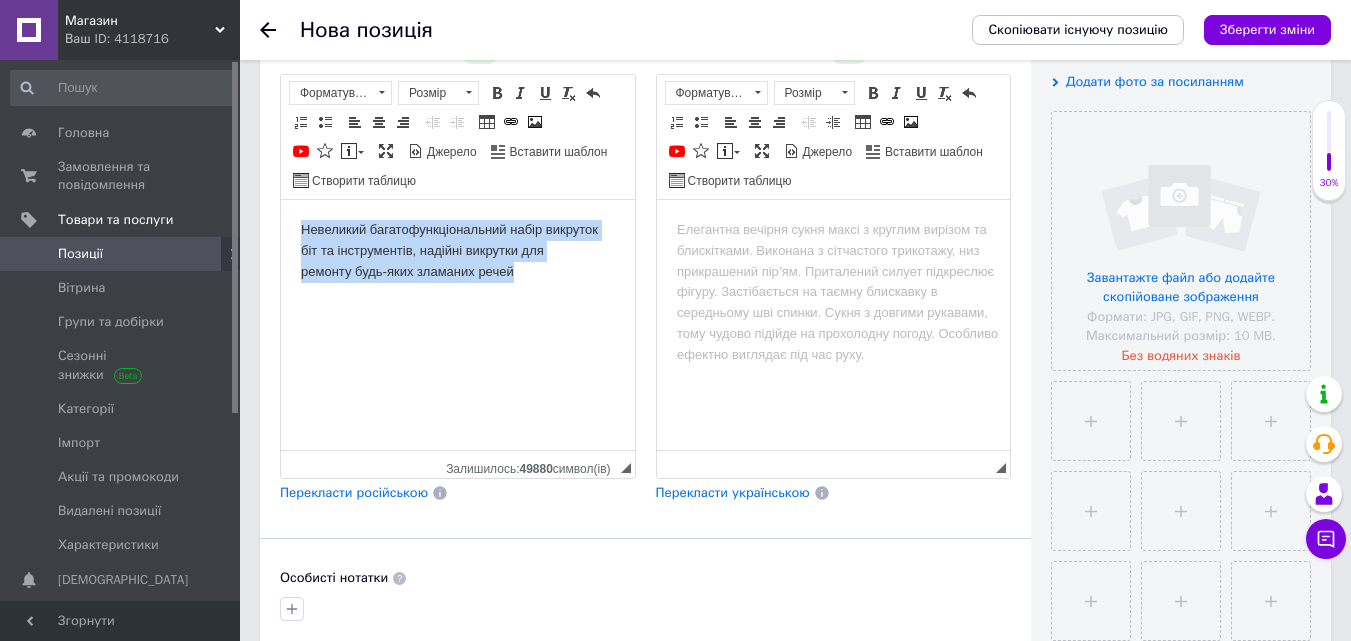 drag, startPoint x: 296, startPoint y: 223, endPoint x: 515, endPoint y: 271, distance: 224.19858 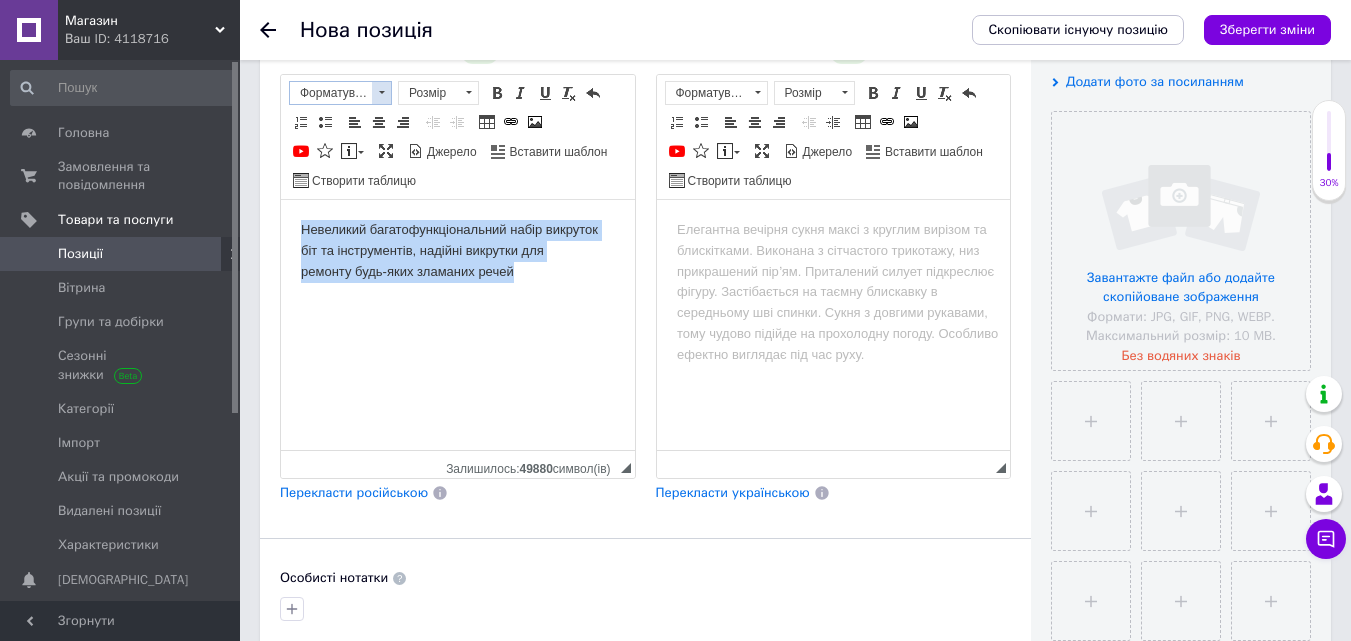 click at bounding box center (381, 93) 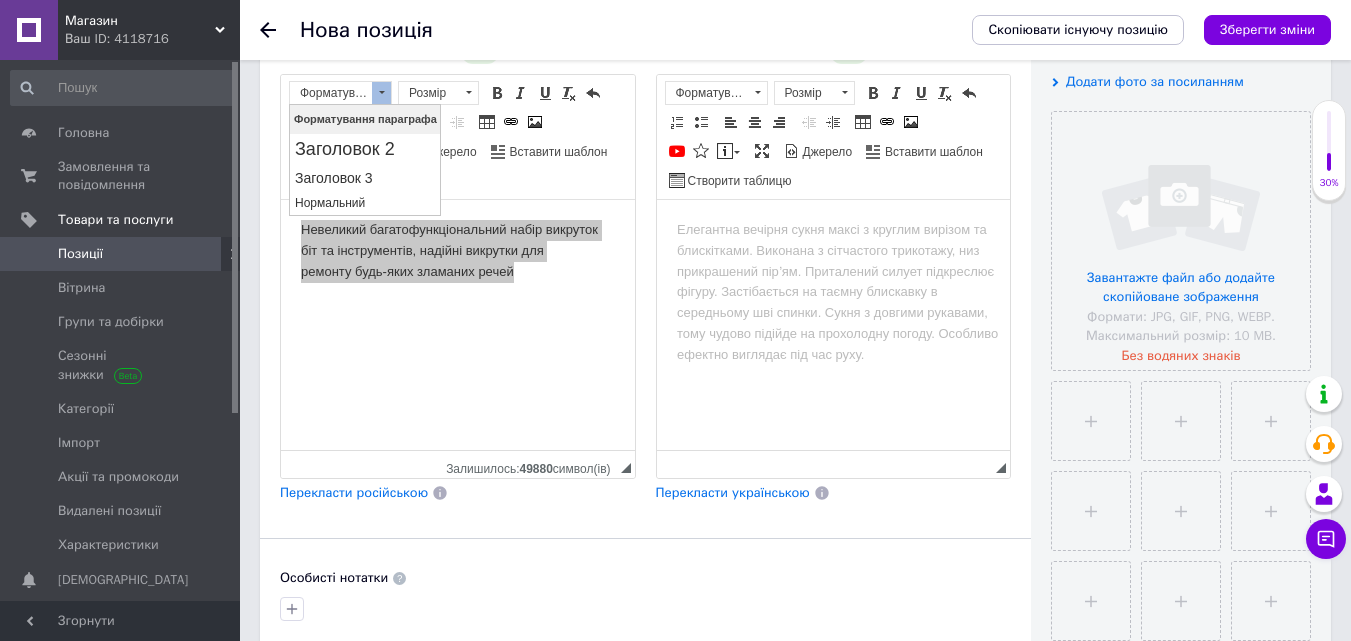 scroll, scrollTop: 0, scrollLeft: 0, axis: both 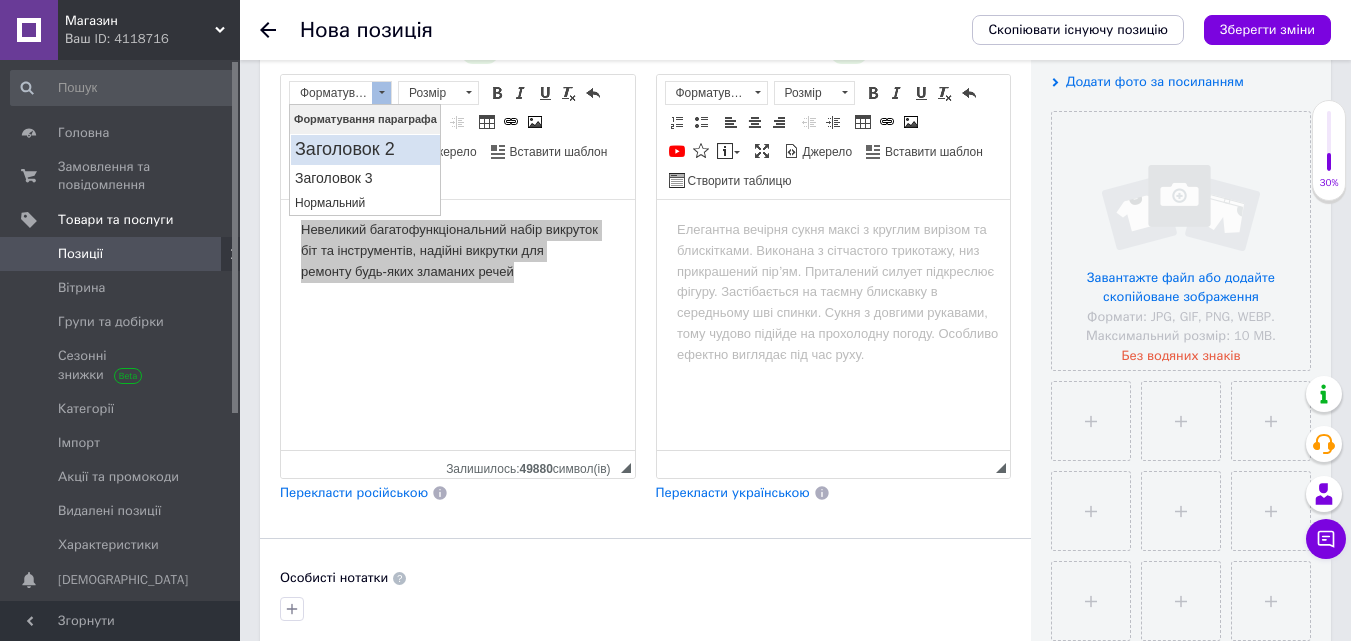 click on "Заголовок 2" at bounding box center [365, 150] 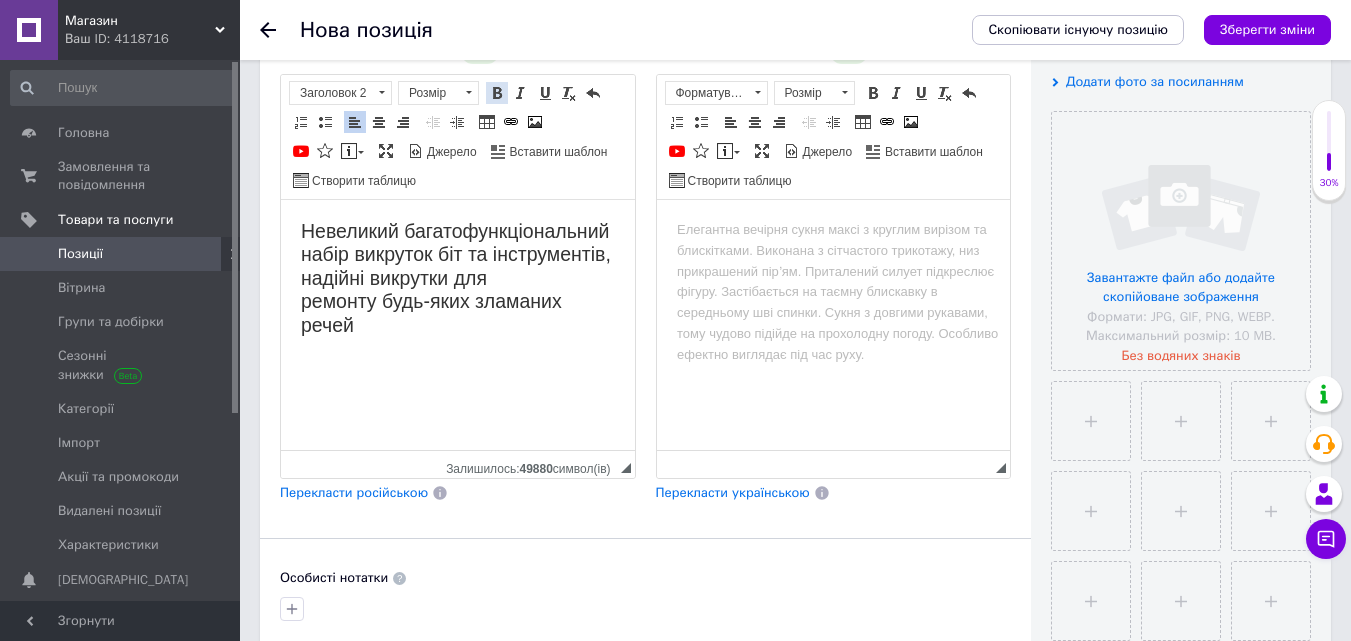 click at bounding box center [497, 93] 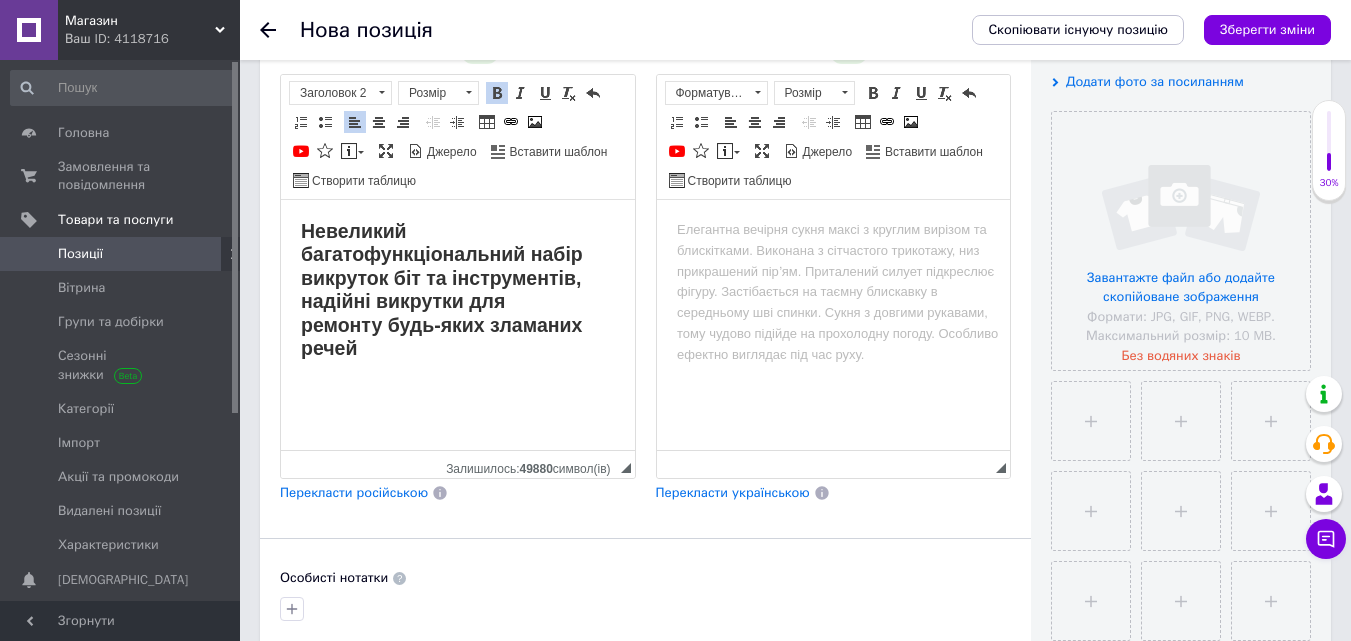 click on "Невеликий багатофункціональний набір викруток біт та інструментів, надійні викрутки для ремонту будь-яких зламаних речей" at bounding box center [458, 290] 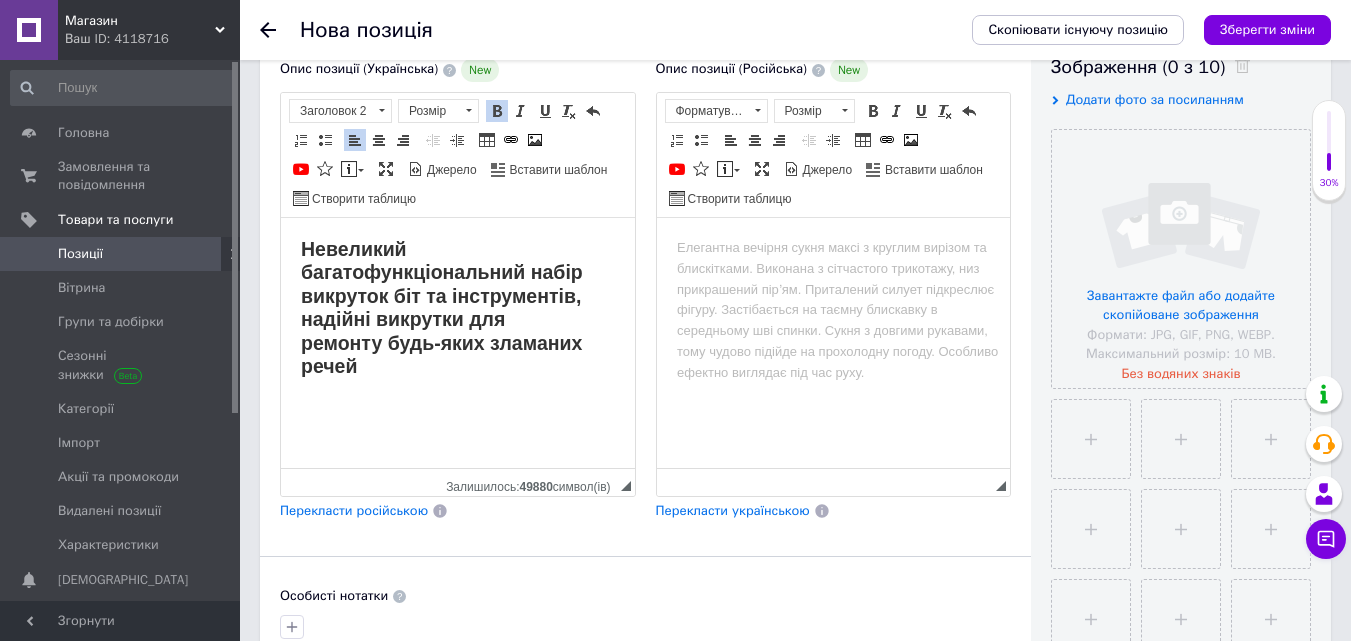 scroll, scrollTop: 0, scrollLeft: 0, axis: both 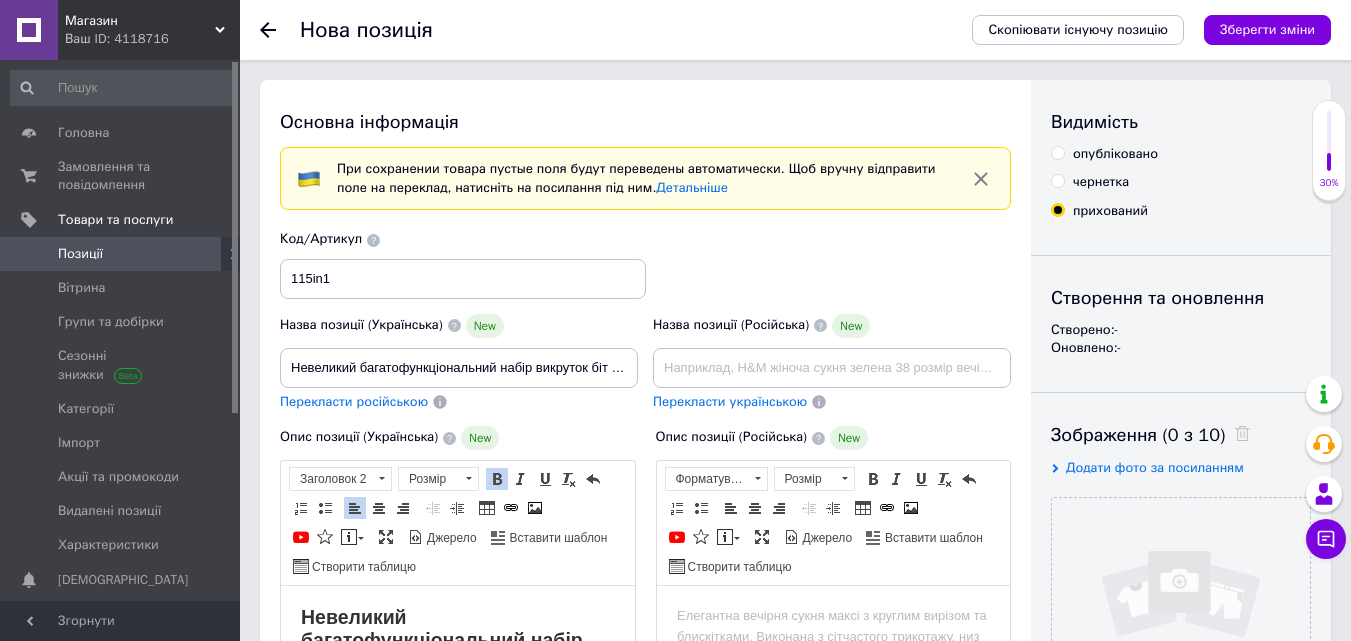 click 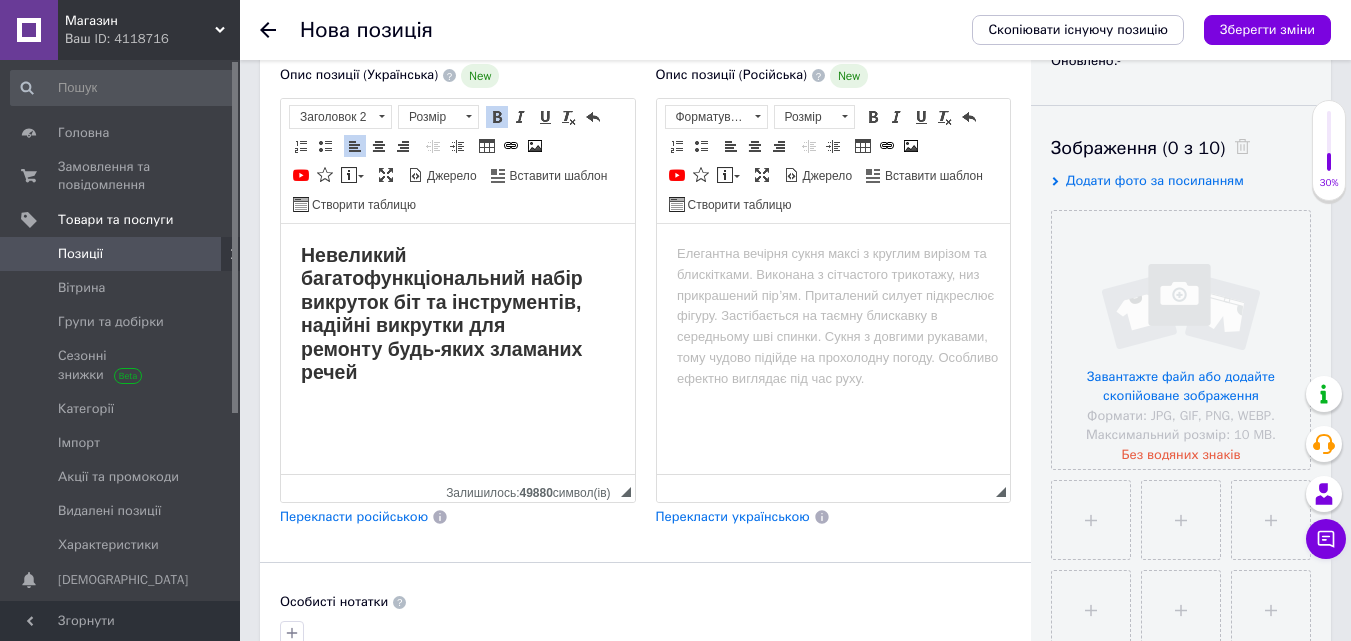 scroll, scrollTop: 345, scrollLeft: 0, axis: vertical 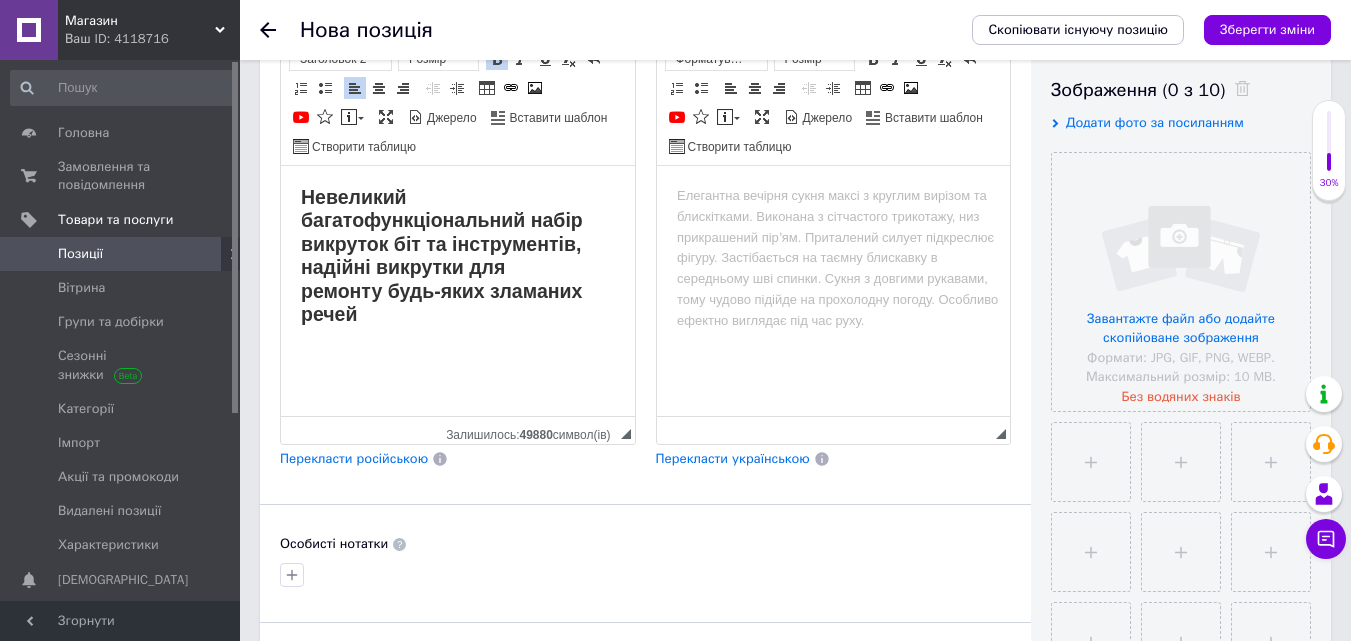 click on "Невеликий багатофункціональний набір викруток біт та інструментів, надійні викрутки для ремонту будь-яких зламаних речей" at bounding box center [458, 255] 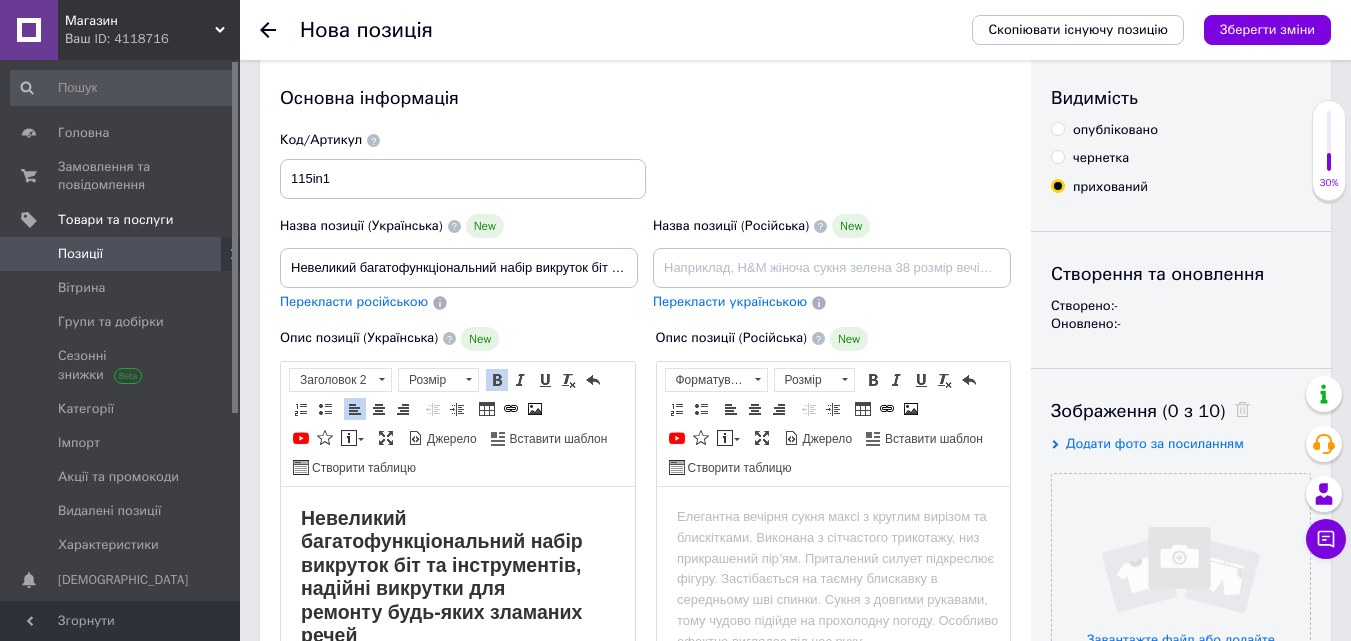 scroll, scrollTop: 22, scrollLeft: 0, axis: vertical 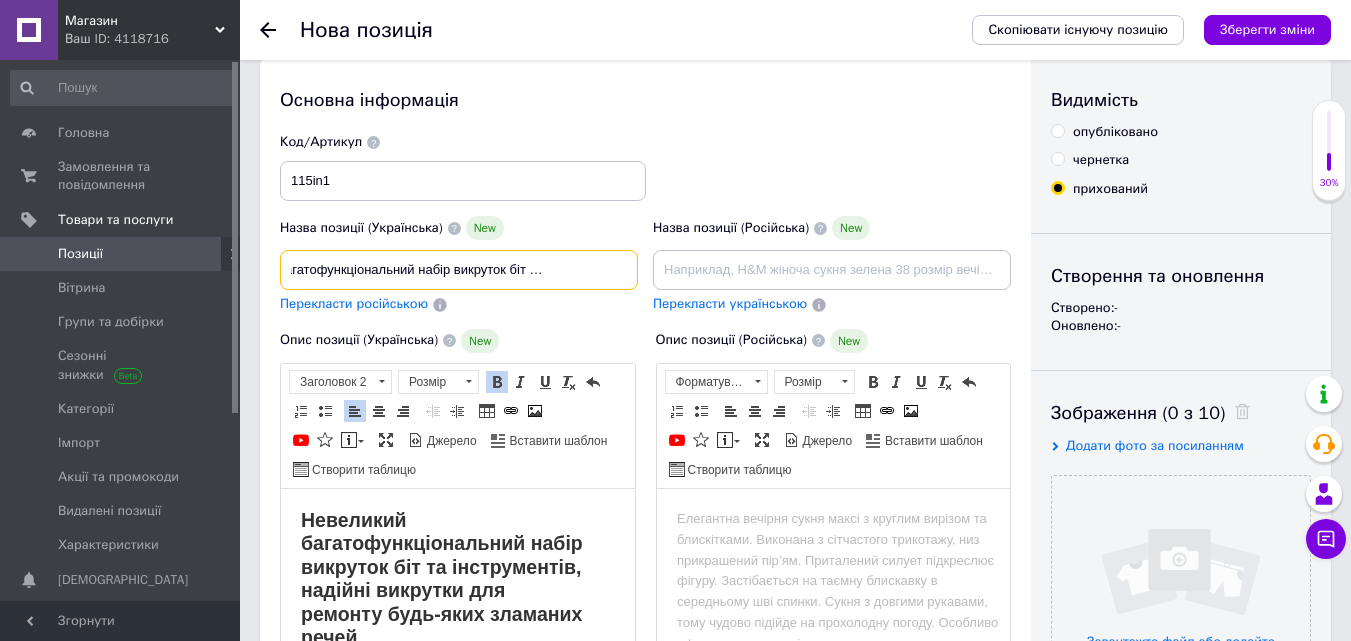 click on "Невеликий багатофункціональний набір викруток біт та інструментів, надійні викрутки для ремонту" at bounding box center (459, 270) 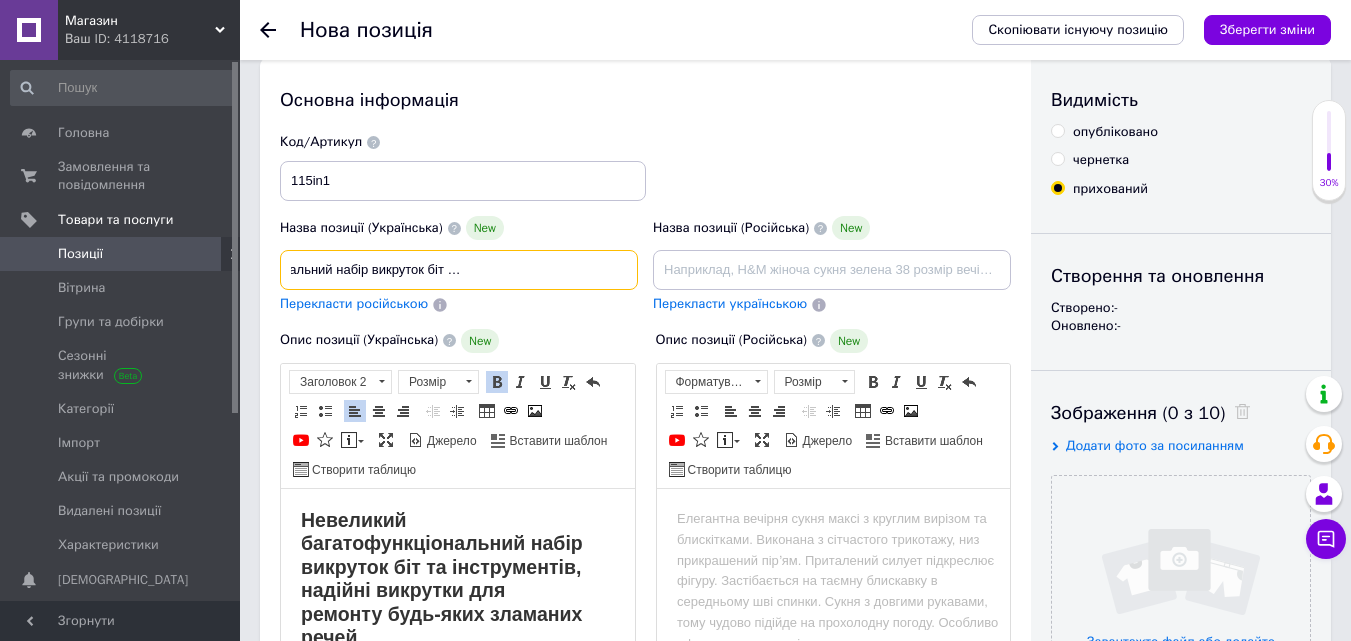 scroll, scrollTop: 0, scrollLeft: 166, axis: horizontal 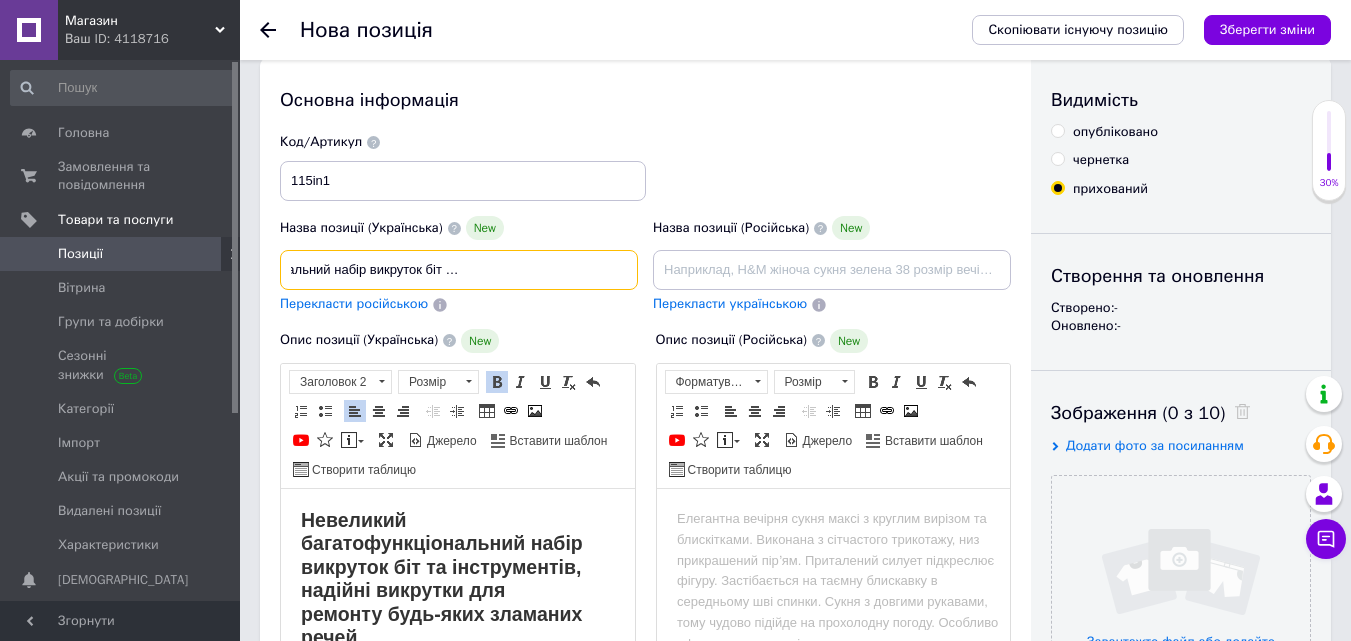 click on "Невеликий багатофункціональний набір викруток біт та інструментів, надійні викрутки для ремонту" at bounding box center (459, 270) 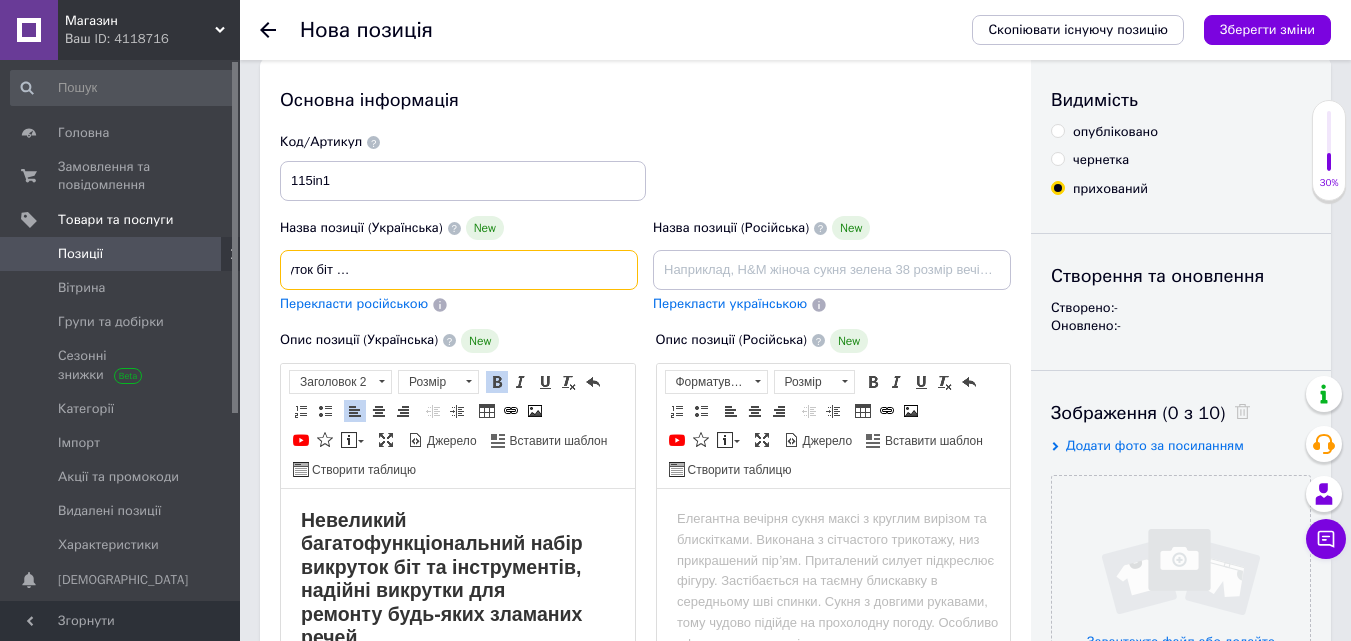 scroll, scrollTop: 0, scrollLeft: 306, axis: horizontal 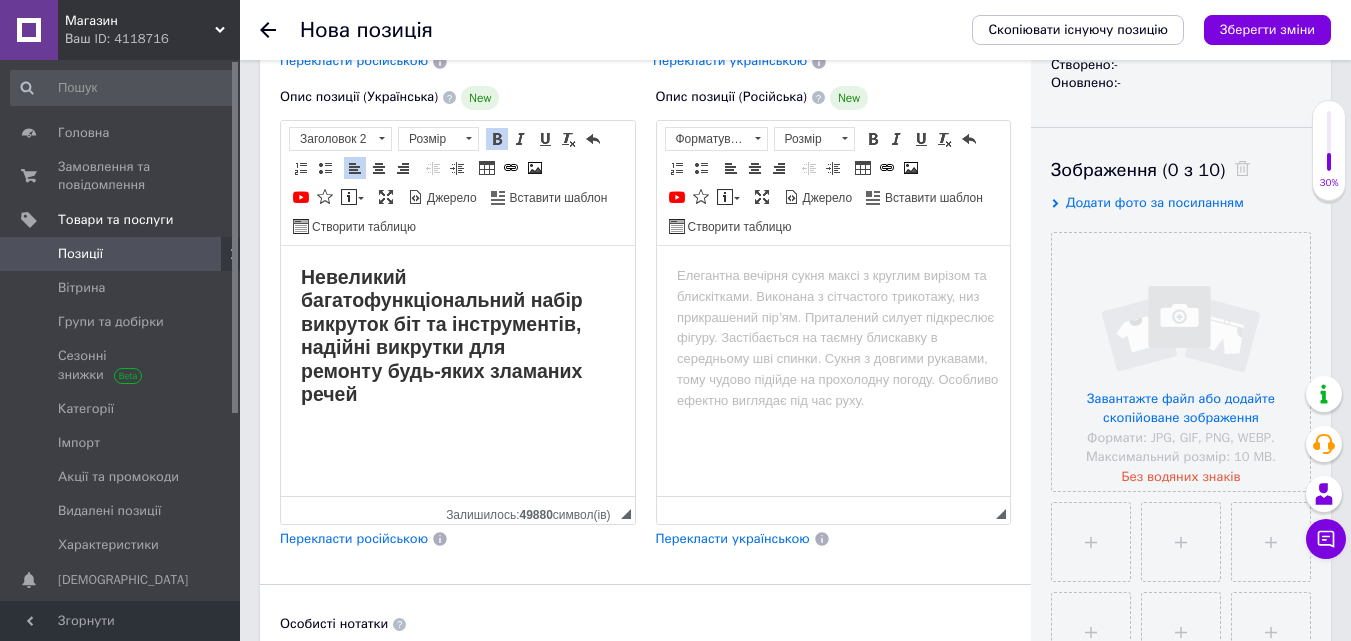 type on "Невеликий багатофункціональний набір викруток біт та інструментів 115в1 , надійні викрутки для ремонту" 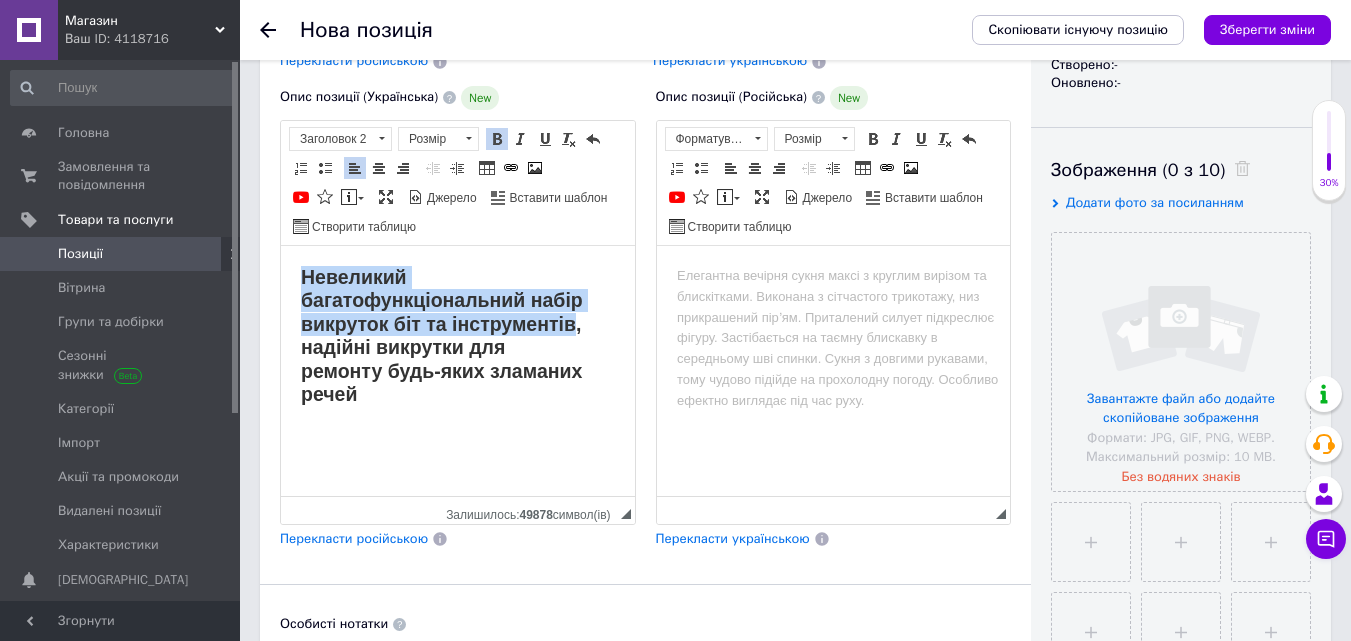 drag, startPoint x: 294, startPoint y: 271, endPoint x: 572, endPoint y: 323, distance: 282.8215 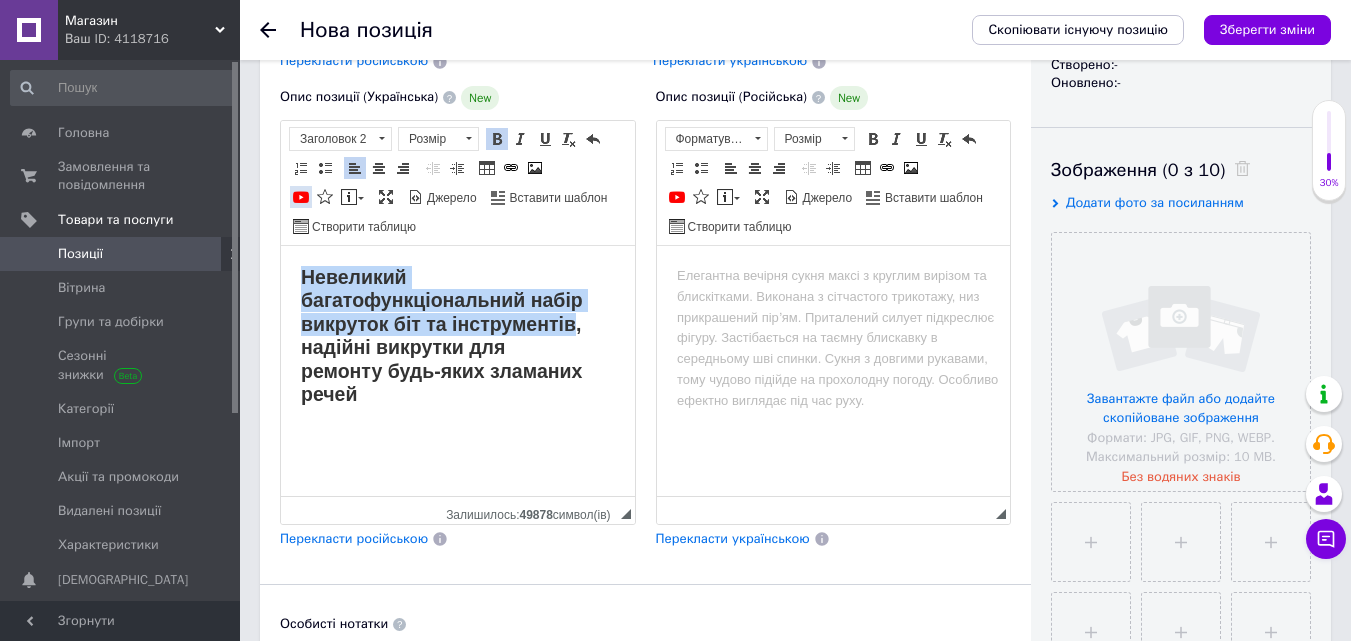 click on "YouTube" at bounding box center (301, 197) 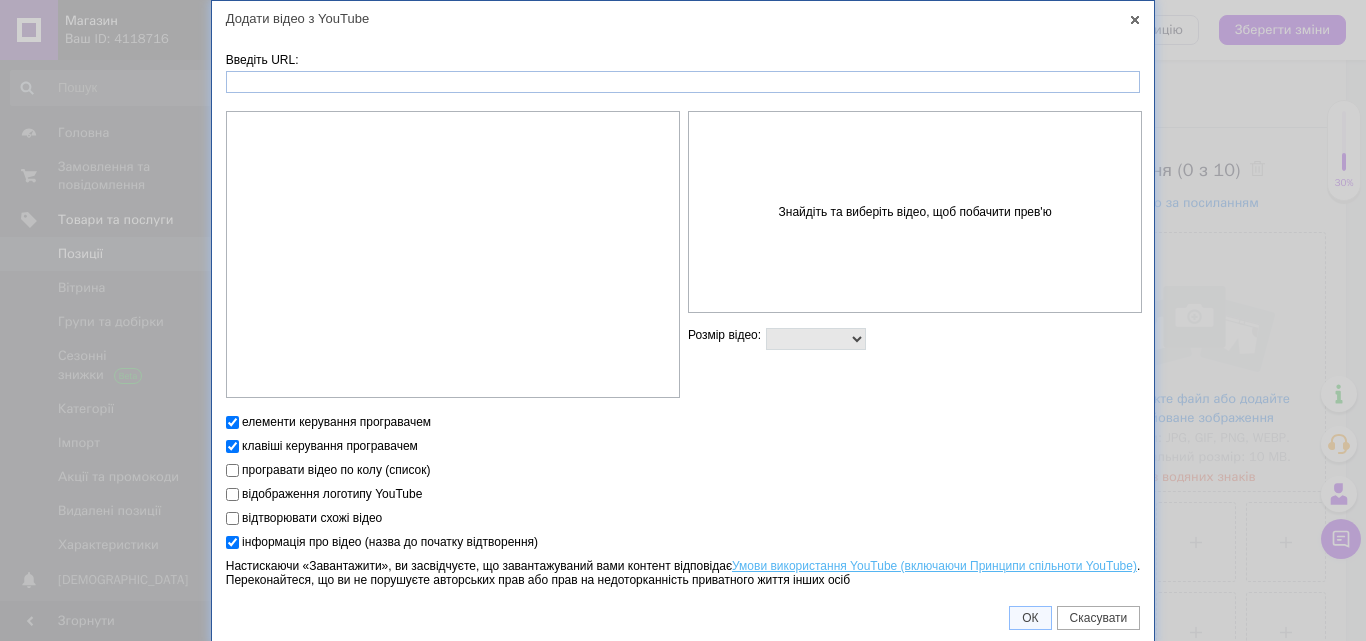 click on "Введіть URL:" at bounding box center (683, 82) 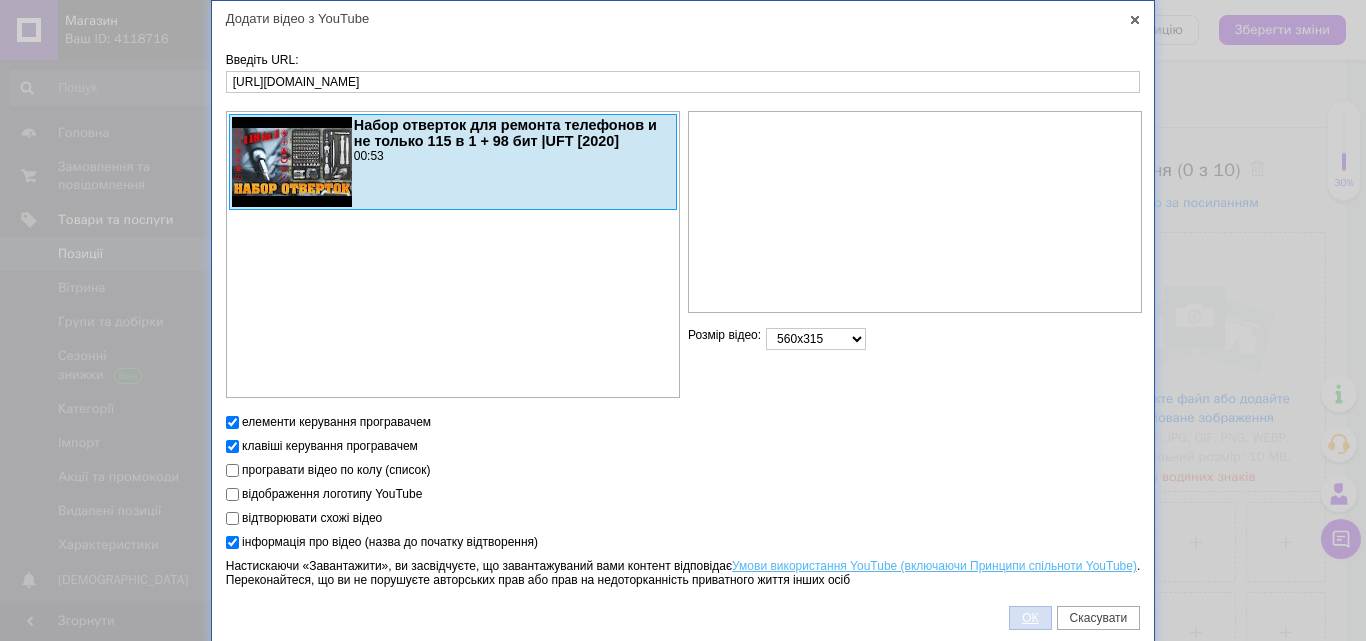 type on "[URL][DOMAIN_NAME]" 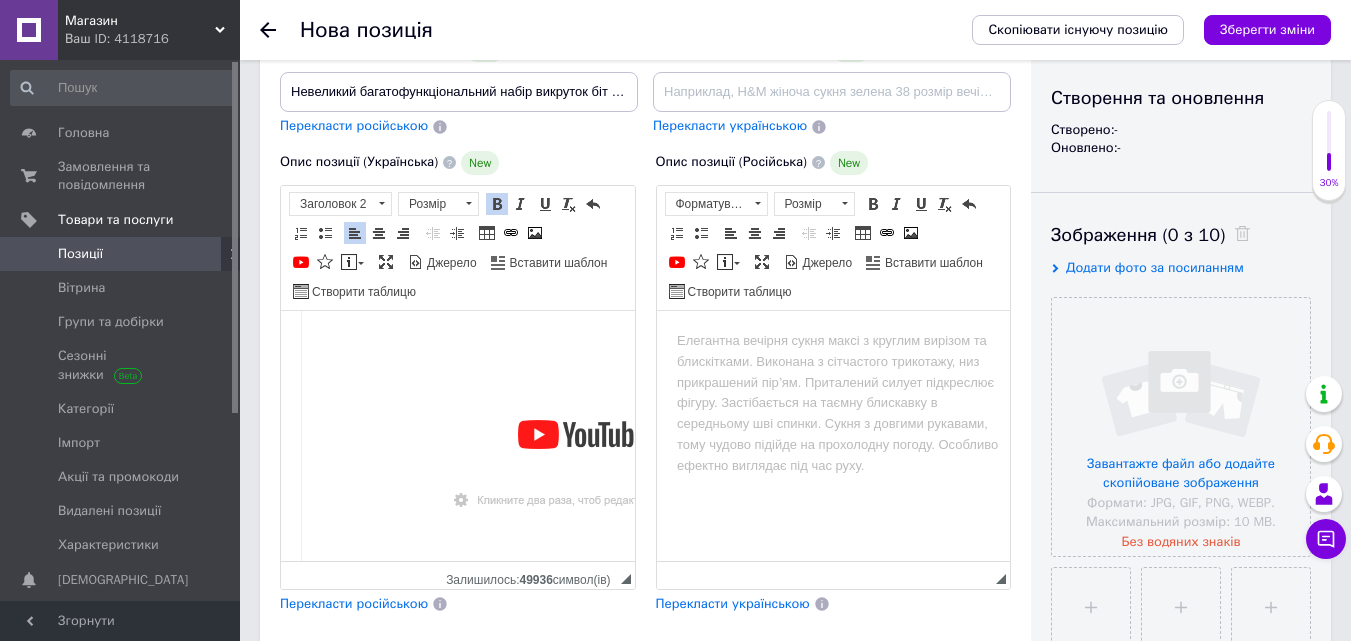 scroll, scrollTop: 0, scrollLeft: 0, axis: both 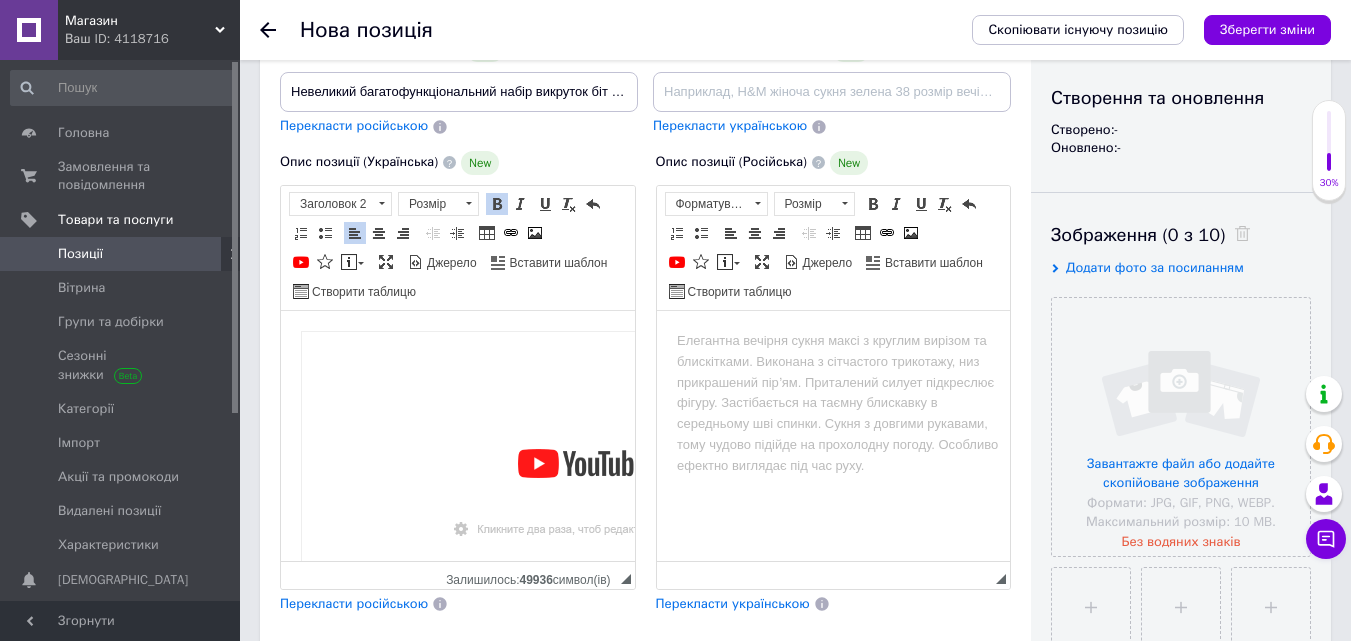 drag, startPoint x: 589, startPoint y: 321, endPoint x: 392, endPoint y: 383, distance: 206.52603 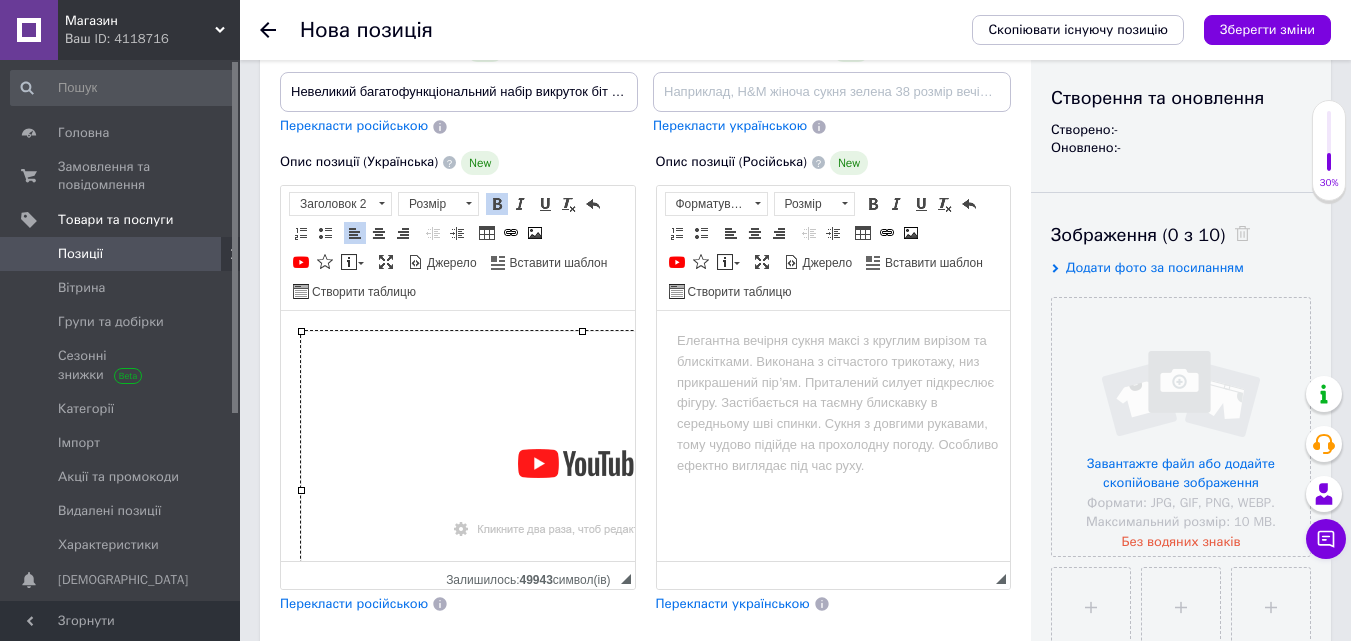 drag, startPoint x: 472, startPoint y: 400, endPoint x: 342, endPoint y: 382, distance: 131.24023 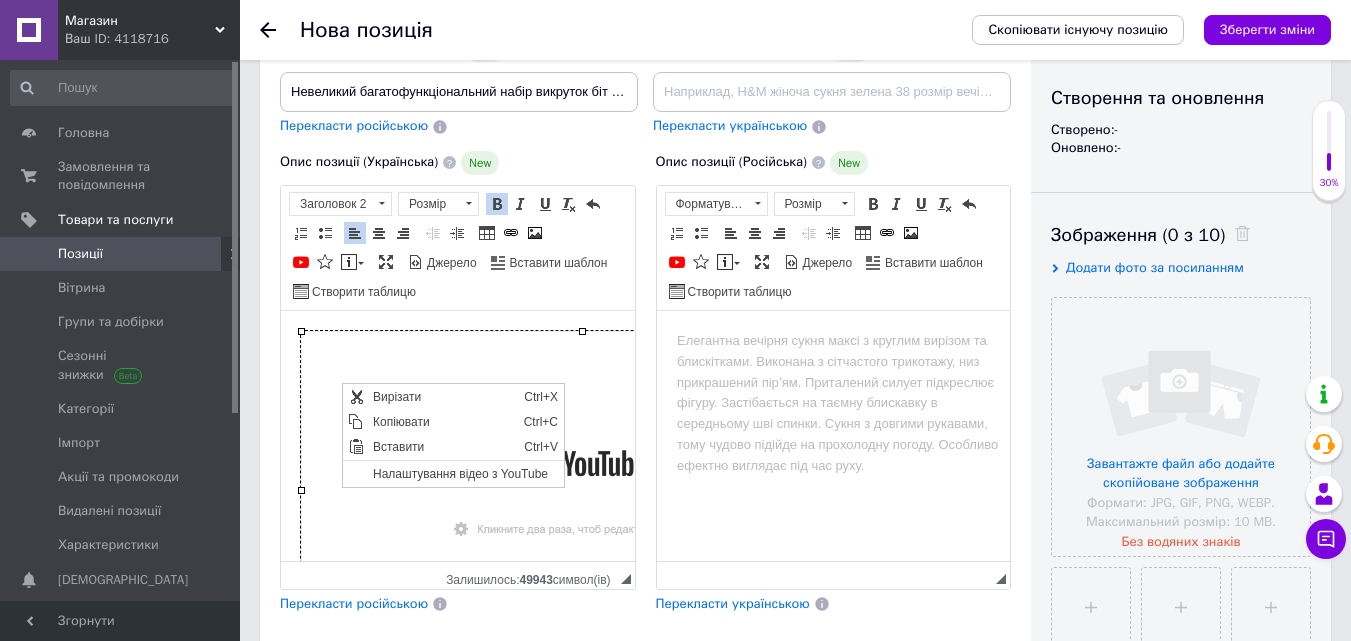 drag, startPoint x: 536, startPoint y: 456, endPoint x: 340, endPoint y: 328, distance: 234.094 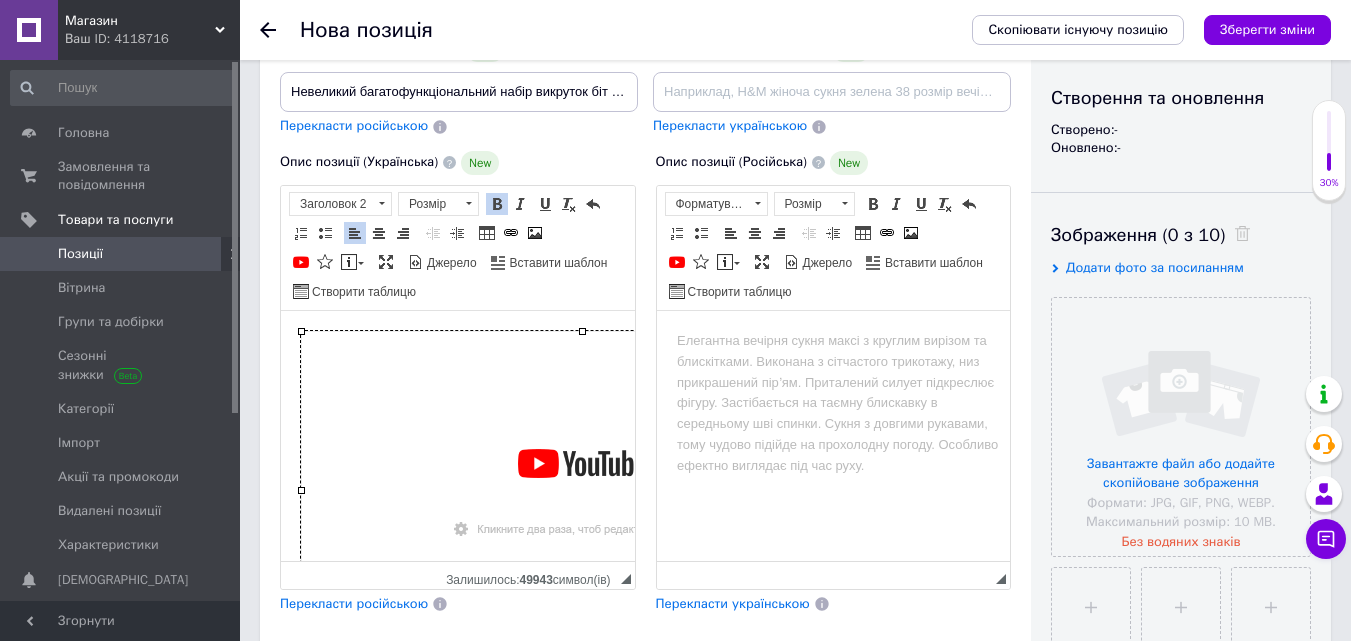 click on ", надійні викрутки для ремонту будь-яких зламаних речей" at bounding box center (458, 538) 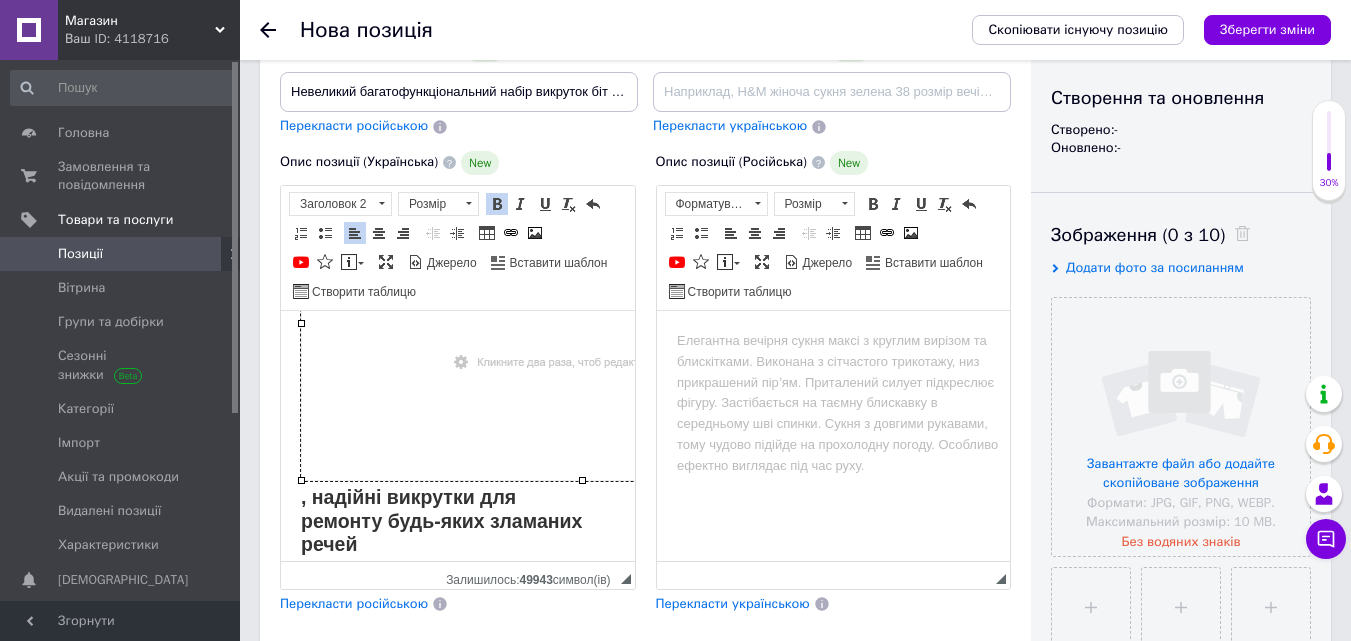 scroll, scrollTop: 221, scrollLeft: 0, axis: vertical 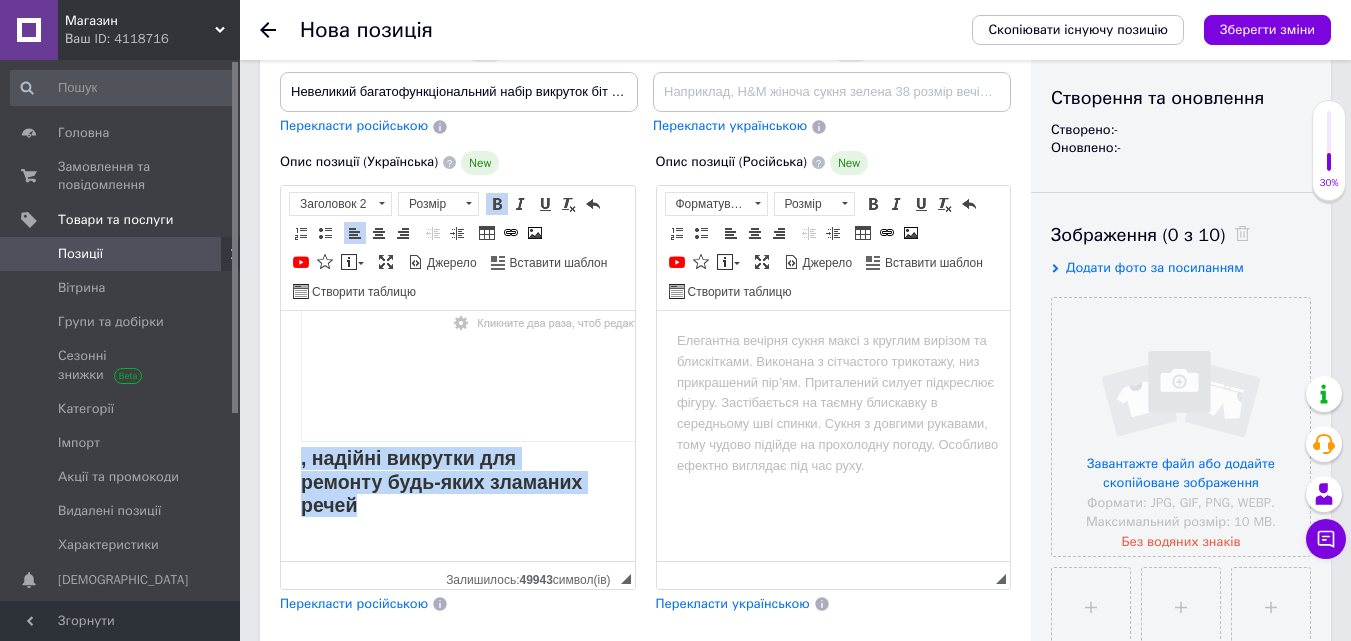 drag, startPoint x: 292, startPoint y: 440, endPoint x: 593, endPoint y: 494, distance: 305.80548 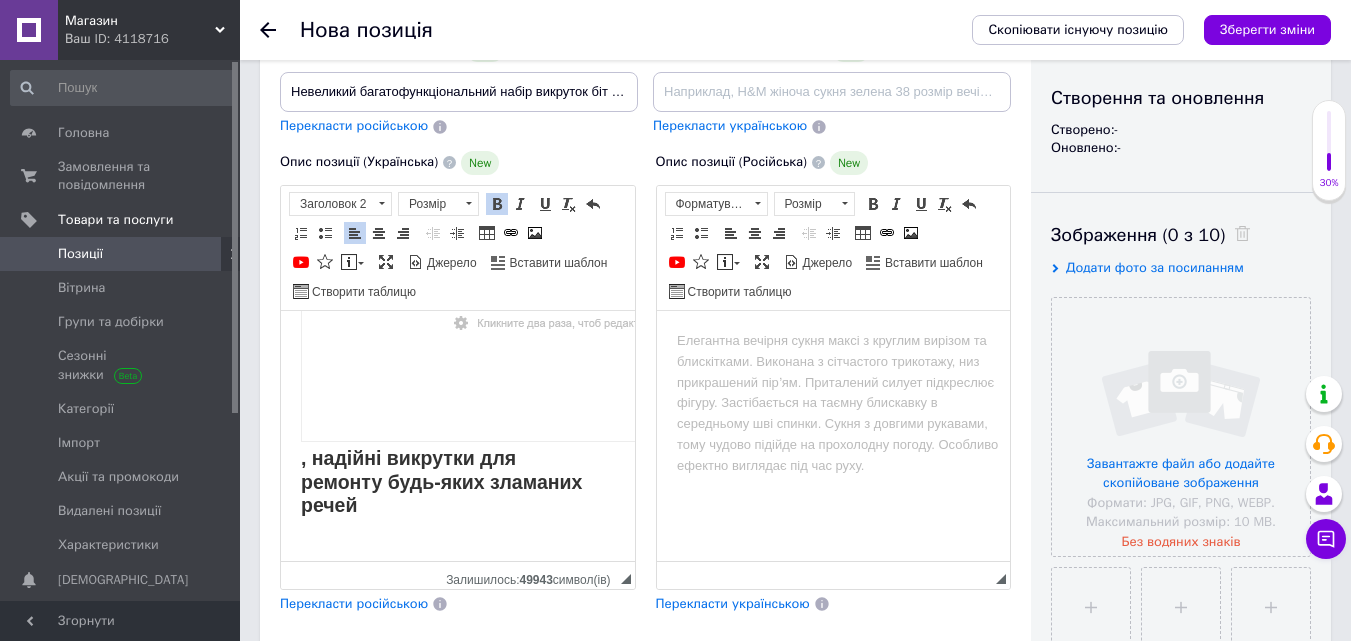 click on ", надійні викрутки для ремонту будь-яких зламаних речей" at bounding box center [458, 332] 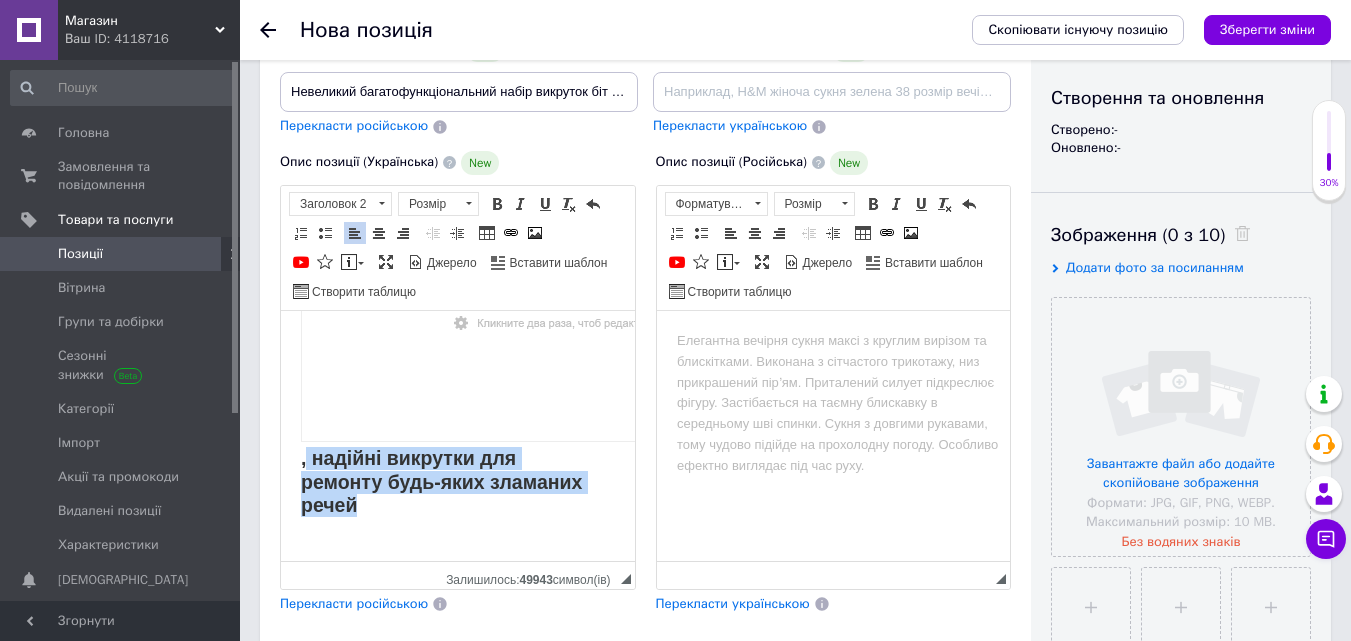 drag, startPoint x: 304, startPoint y: 438, endPoint x: 531, endPoint y: 484, distance: 231.6139 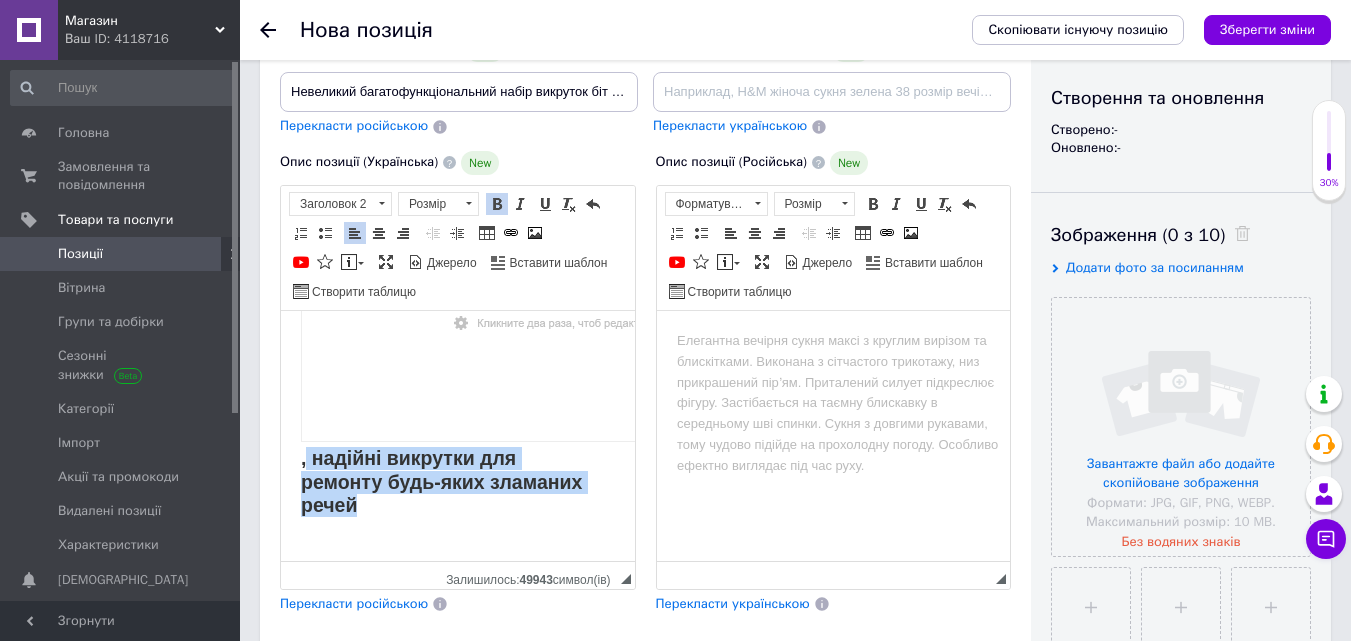 copy on "надійні викрутки для ремонту будь-яких зламаних речей" 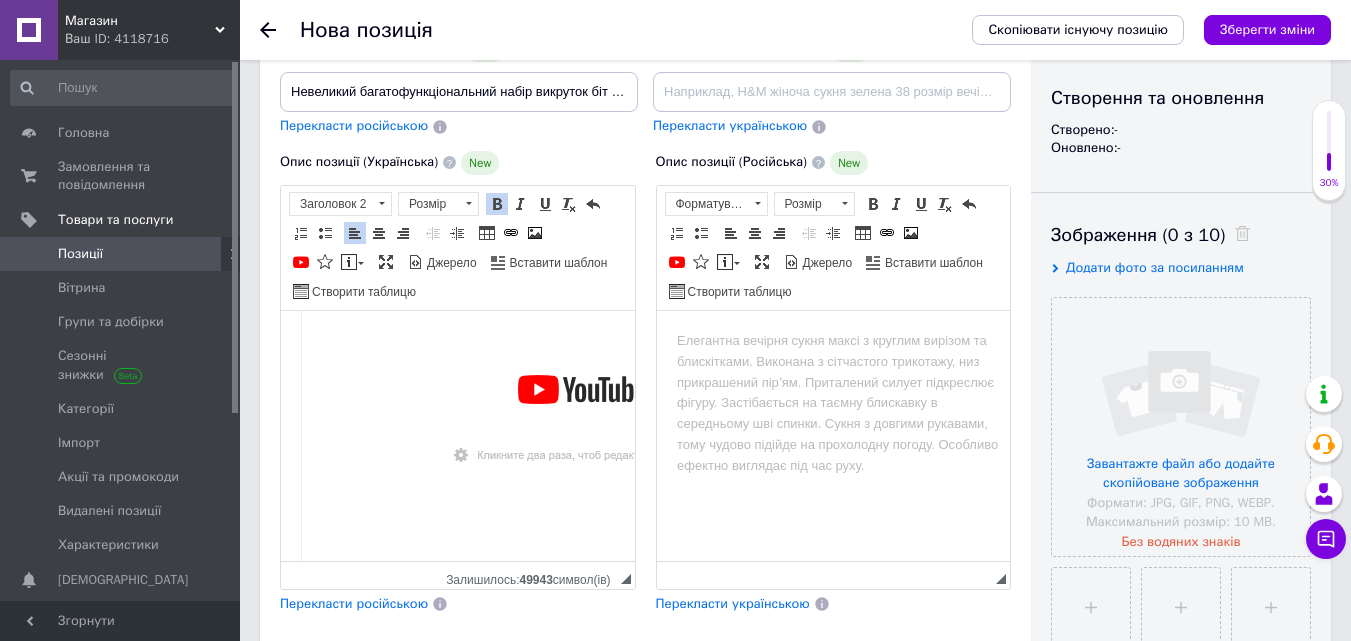 scroll, scrollTop: 23, scrollLeft: 0, axis: vertical 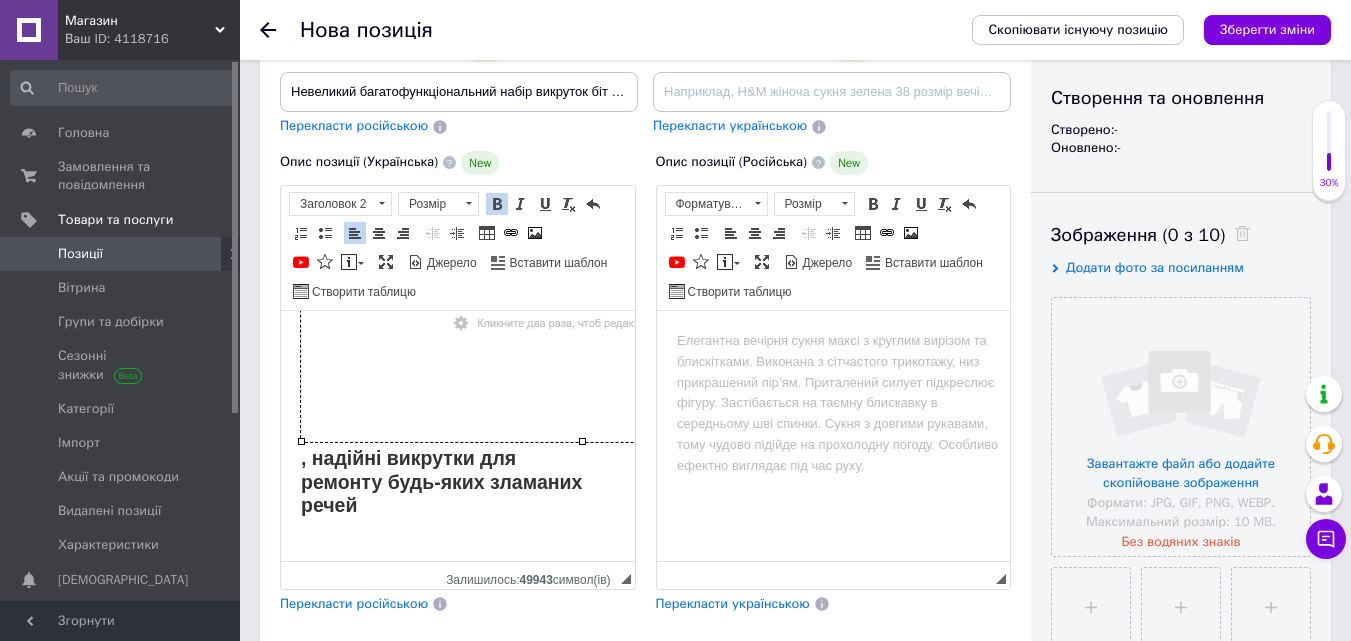 click on ", надійні викрутки для ремонту будь-яких зламаних речей" at bounding box center [458, 332] 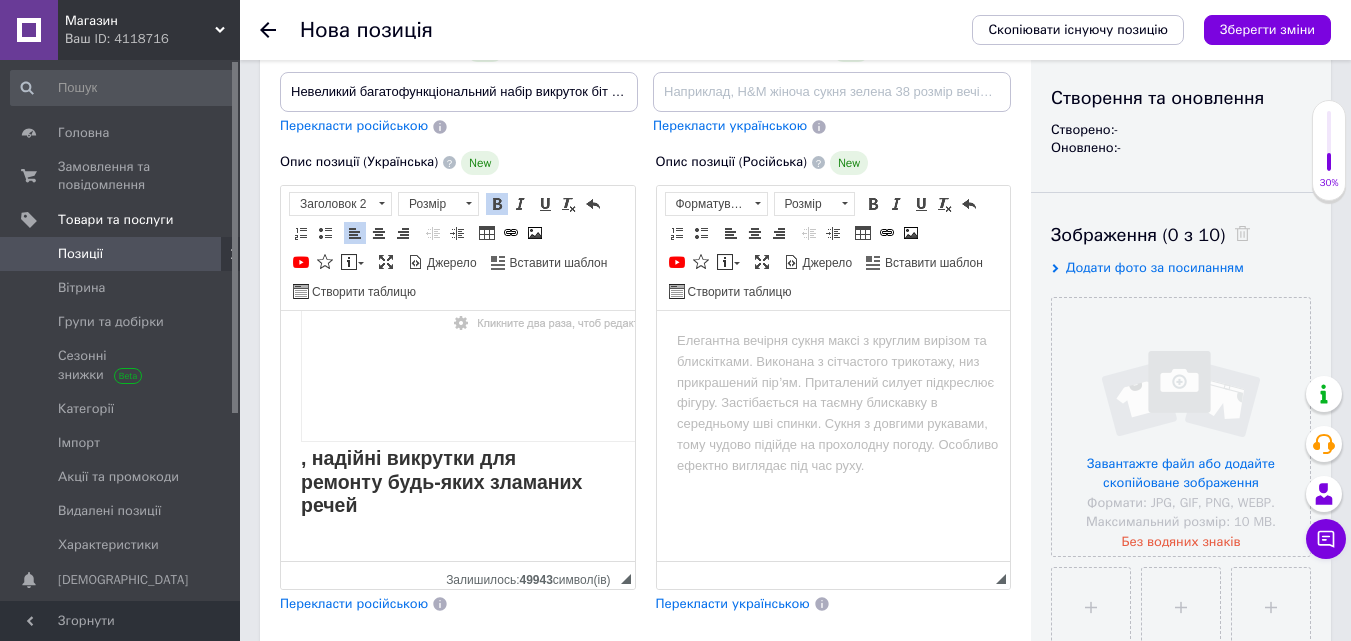 click on ", надійні викрутки для ремонту будь-яких зламаних речей" at bounding box center [458, 332] 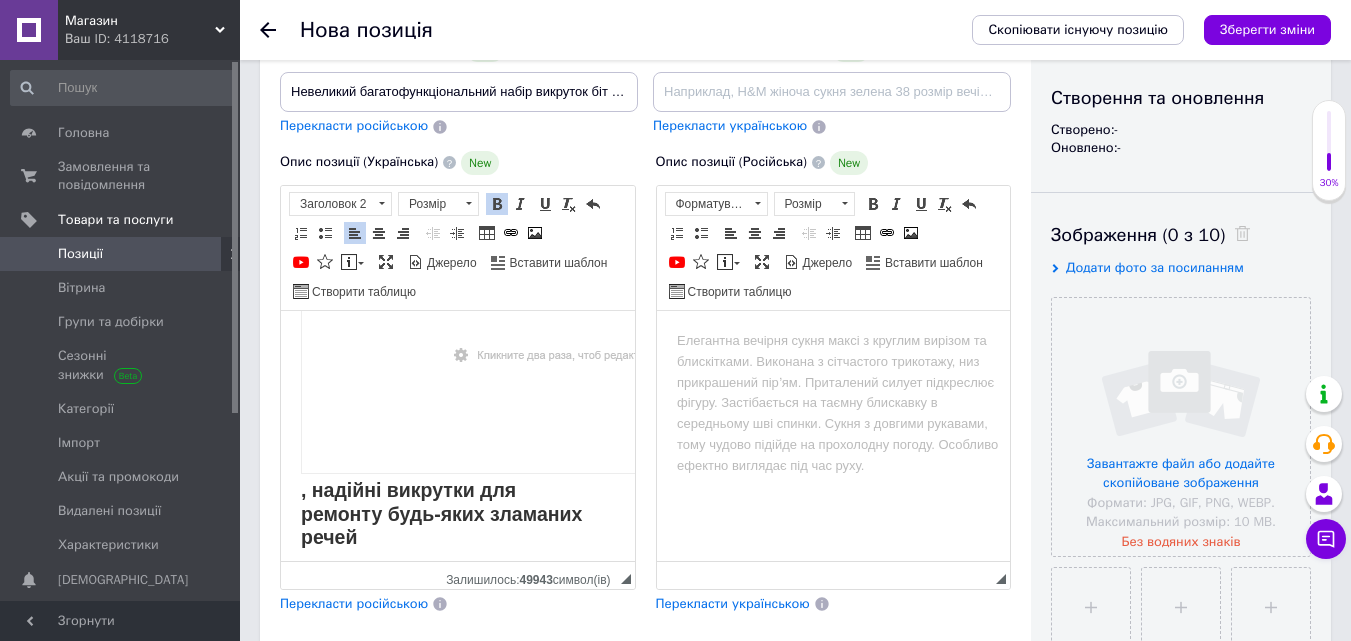 scroll, scrollTop: 43, scrollLeft: 0, axis: vertical 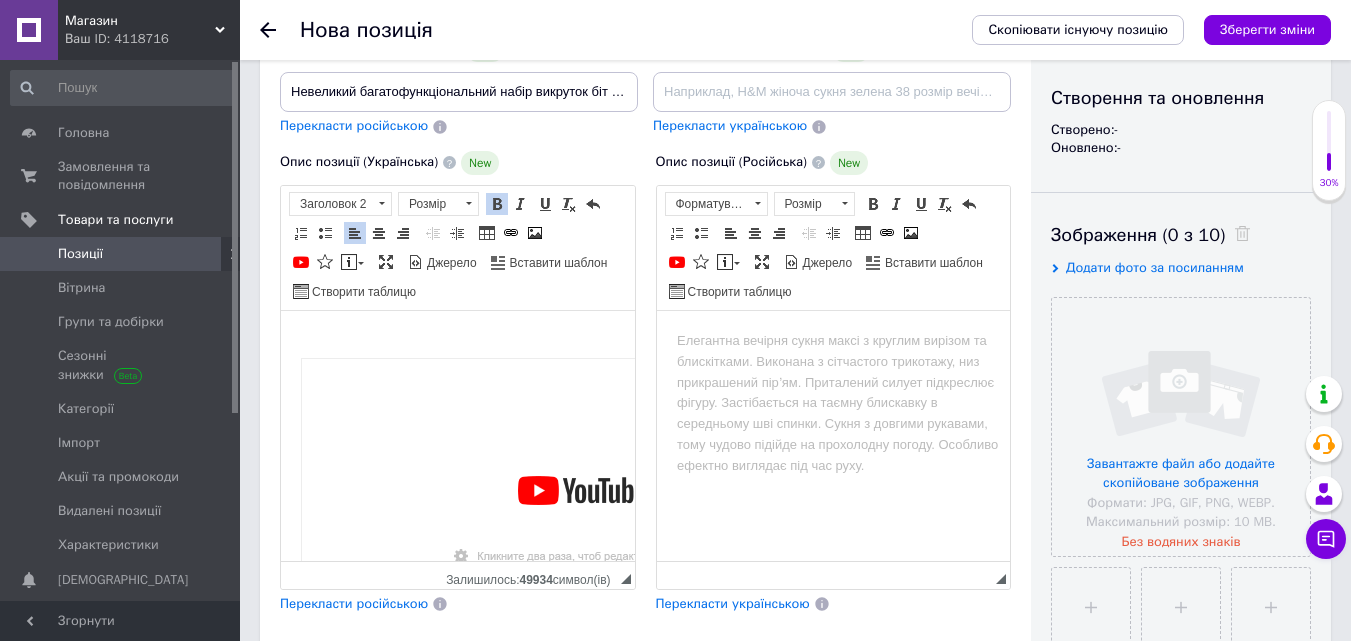 drag, startPoint x: 352, startPoint y: 351, endPoint x: 370, endPoint y: 332, distance: 26.172504 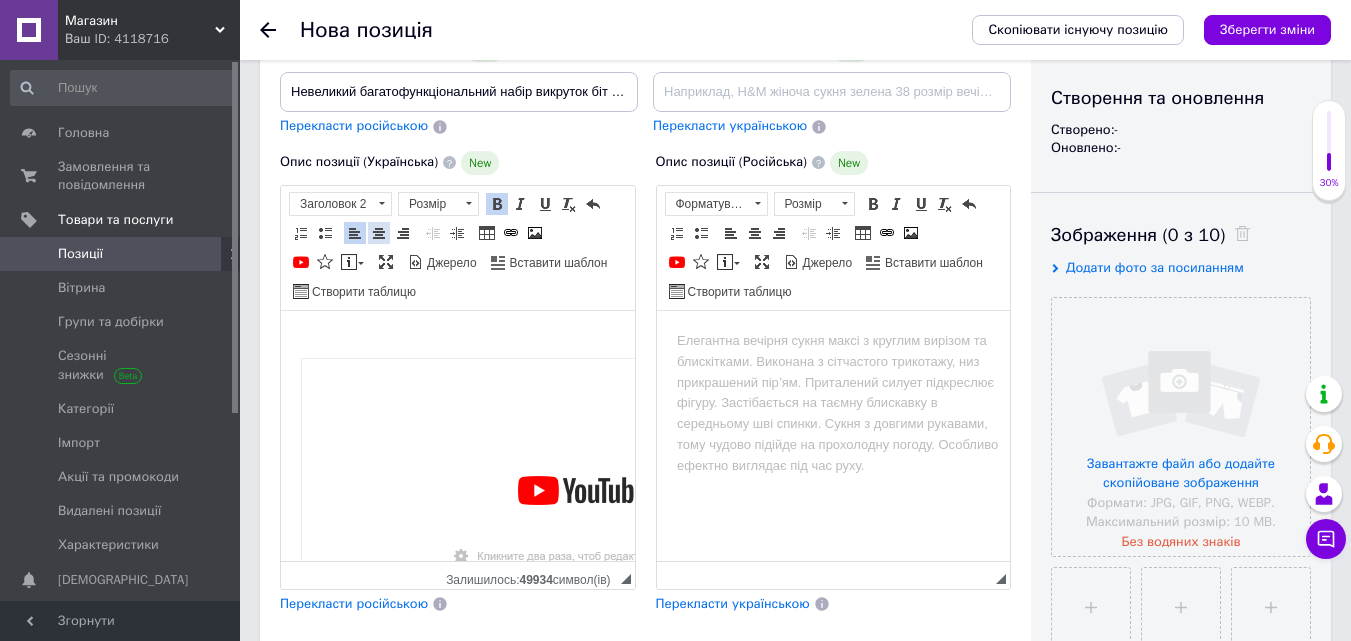 click on "По центру" at bounding box center [379, 233] 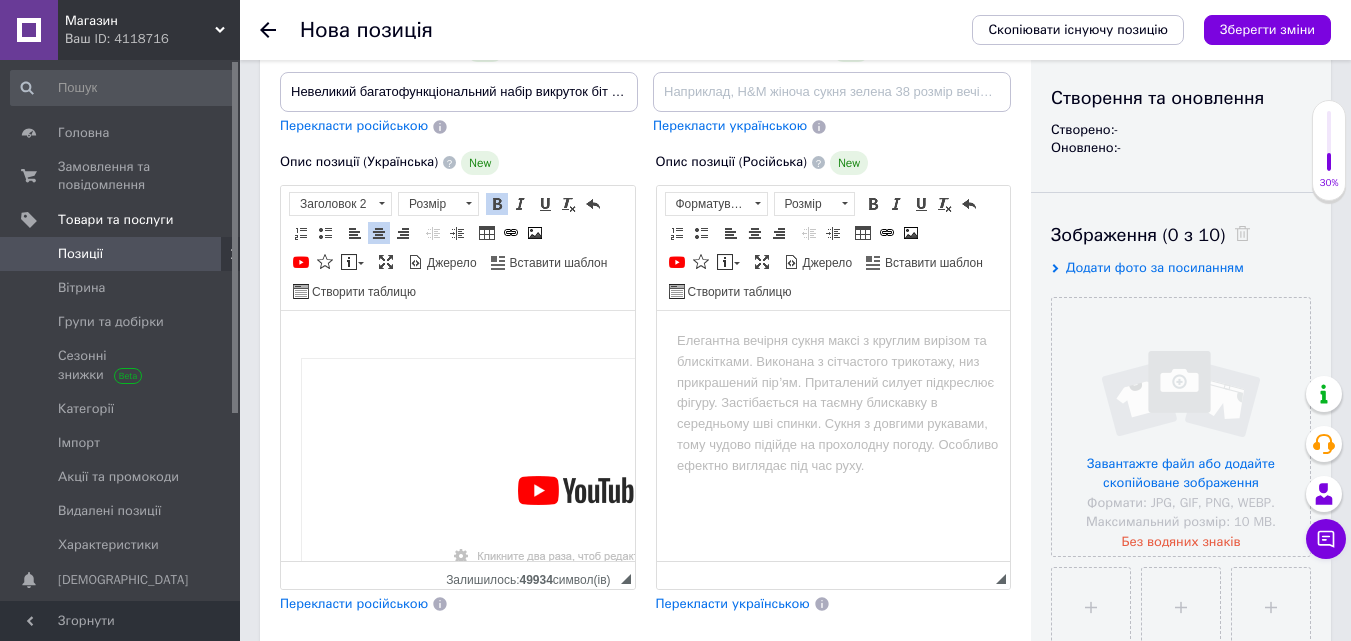 drag, startPoint x: 487, startPoint y: 353, endPoint x: 496, endPoint y: 343, distance: 13.453624 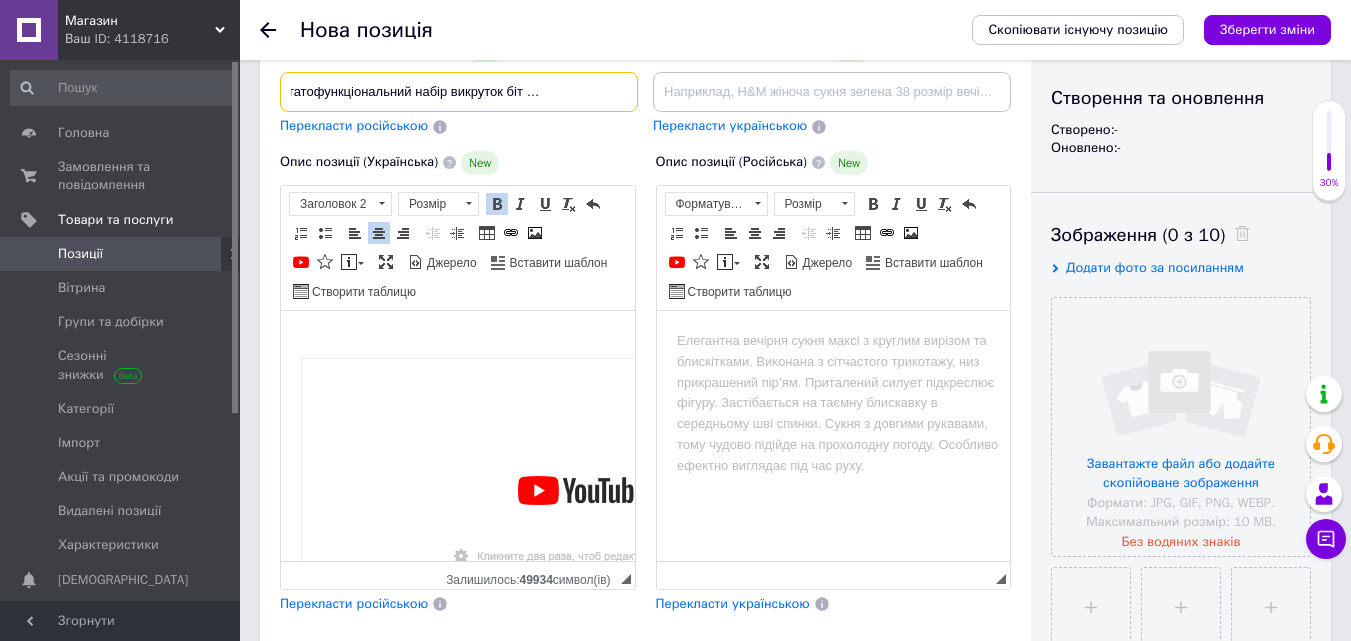 scroll, scrollTop: 0, scrollLeft: 306, axis: horizontal 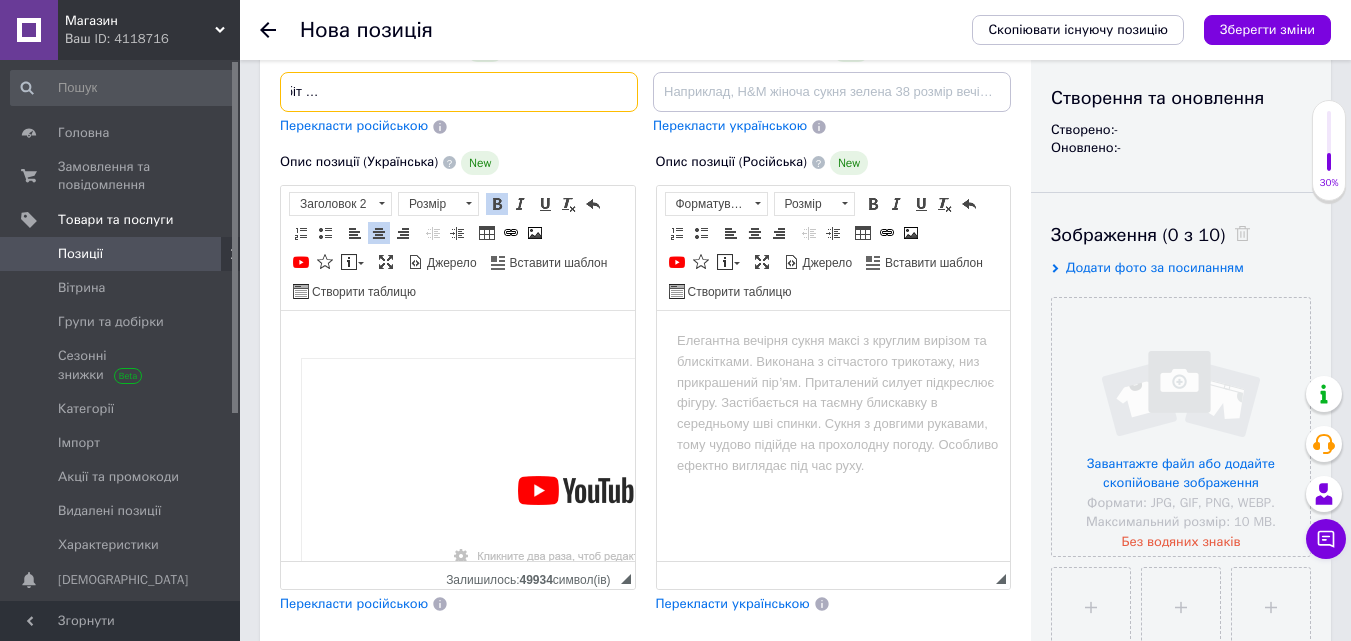 drag, startPoint x: 280, startPoint y: 86, endPoint x: 656, endPoint y: 86, distance: 376 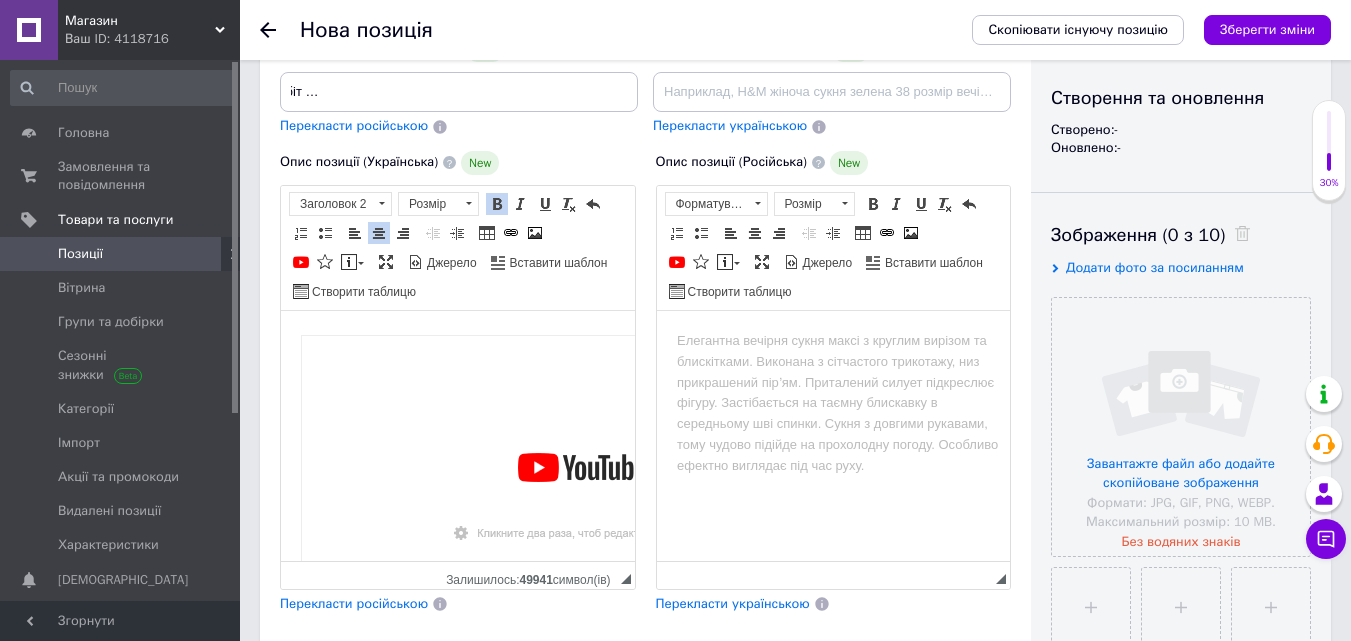 scroll, scrollTop: 0, scrollLeft: 0, axis: both 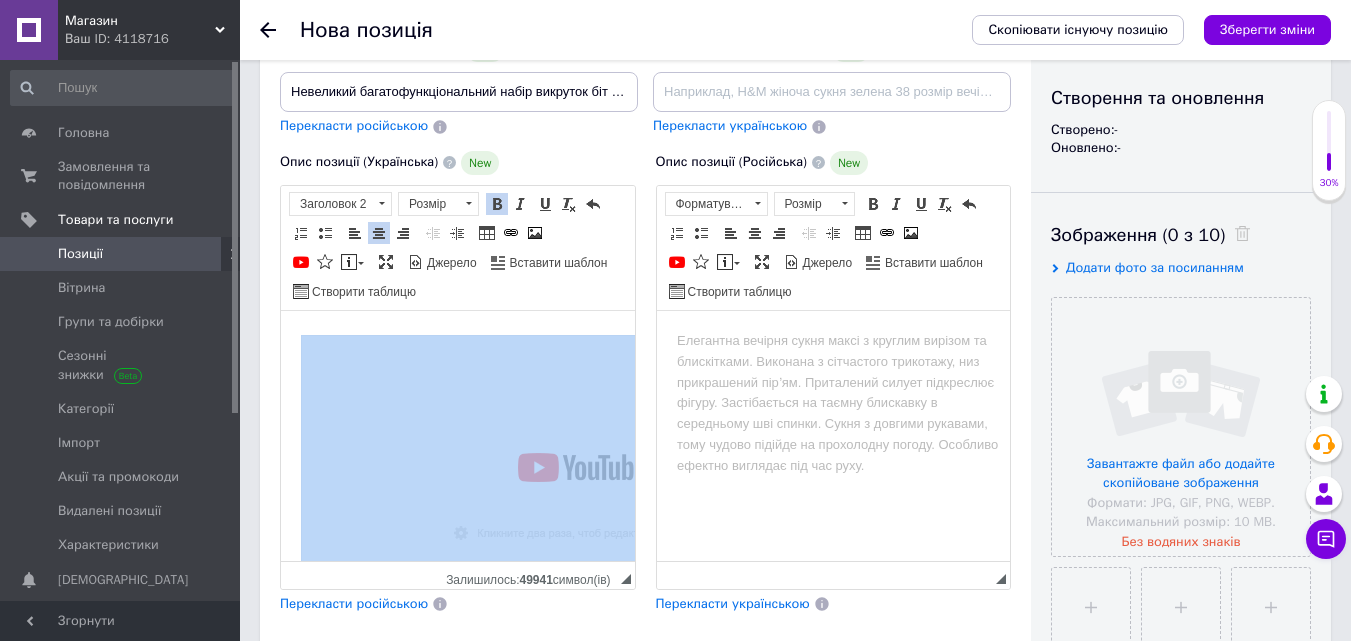 click on ", надійні викрутки для ремонту будь-яких зламаних речей" at bounding box center (458, 518) 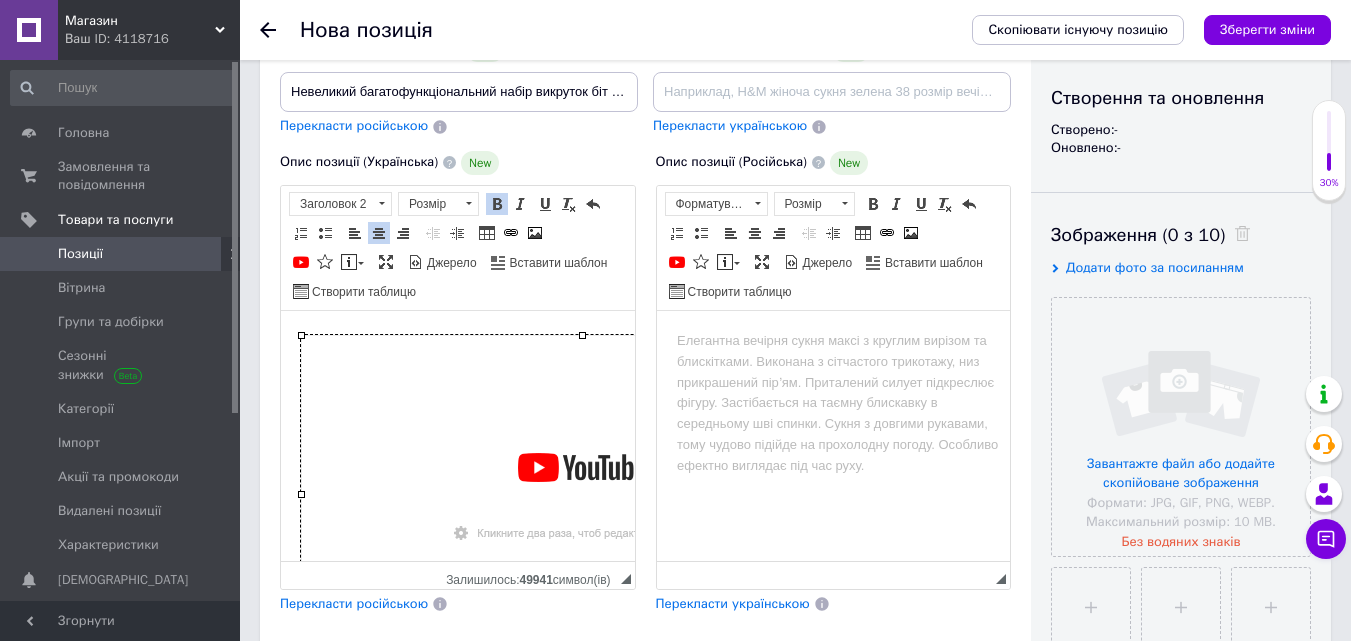 click on ", надійні викрутки для ремонту будь-яких зламаних речей" at bounding box center [458, 518] 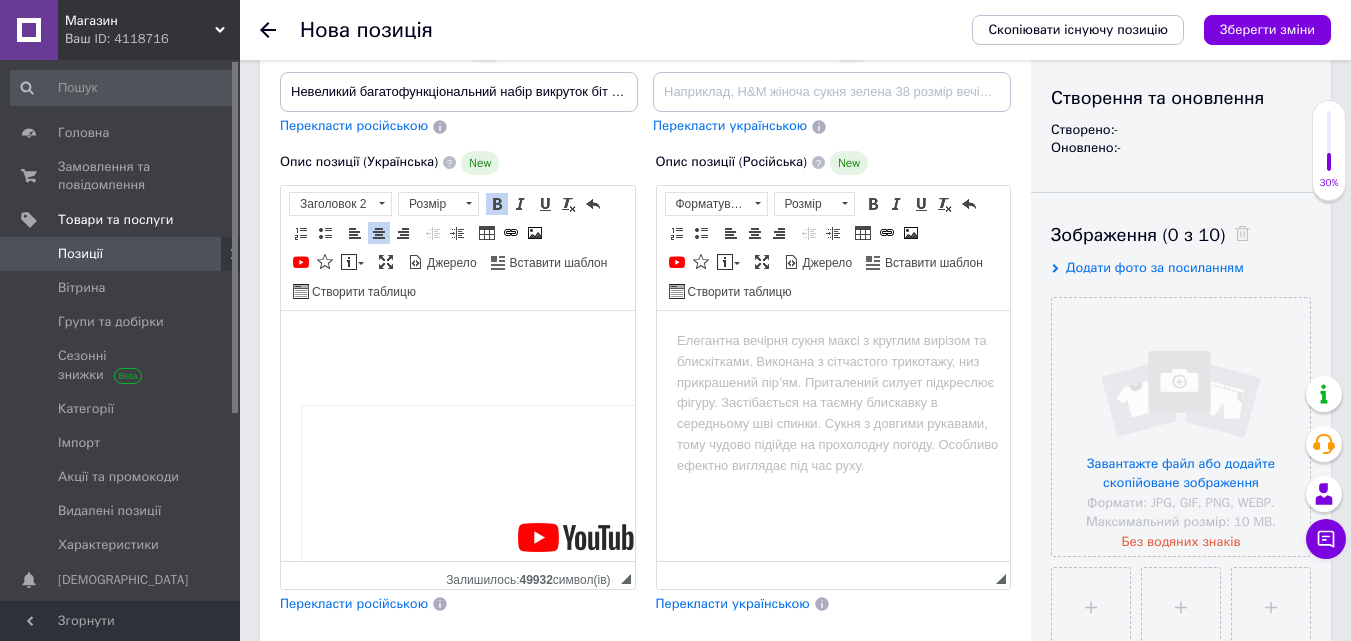 click on "​​​​​​​ , надійні викрутки для ремонту будь-яких зламаних речей" at bounding box center [458, 553] 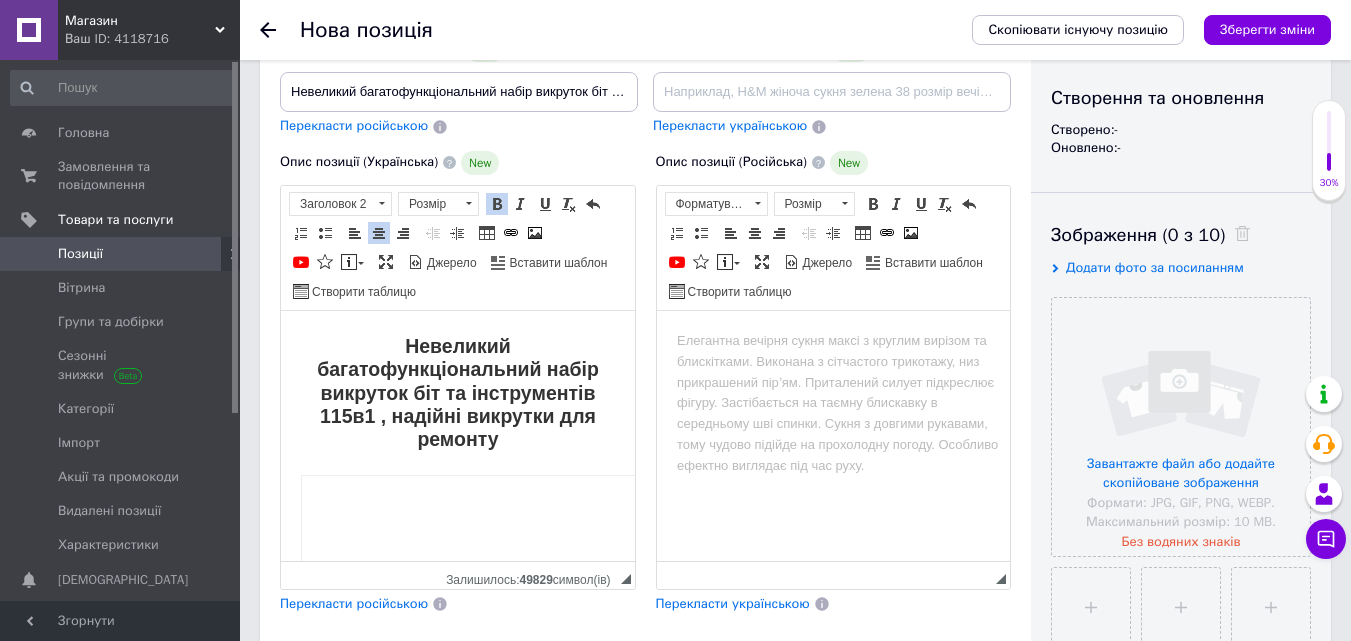 click on "Невеликий багатофункціональний набір викруток біт та інструментів 115в1 , надійні викрутки для ремонту ​​​​​​​  , надійні викрутки для ремонту будь-яких зламаних речей" at bounding box center [458, 588] 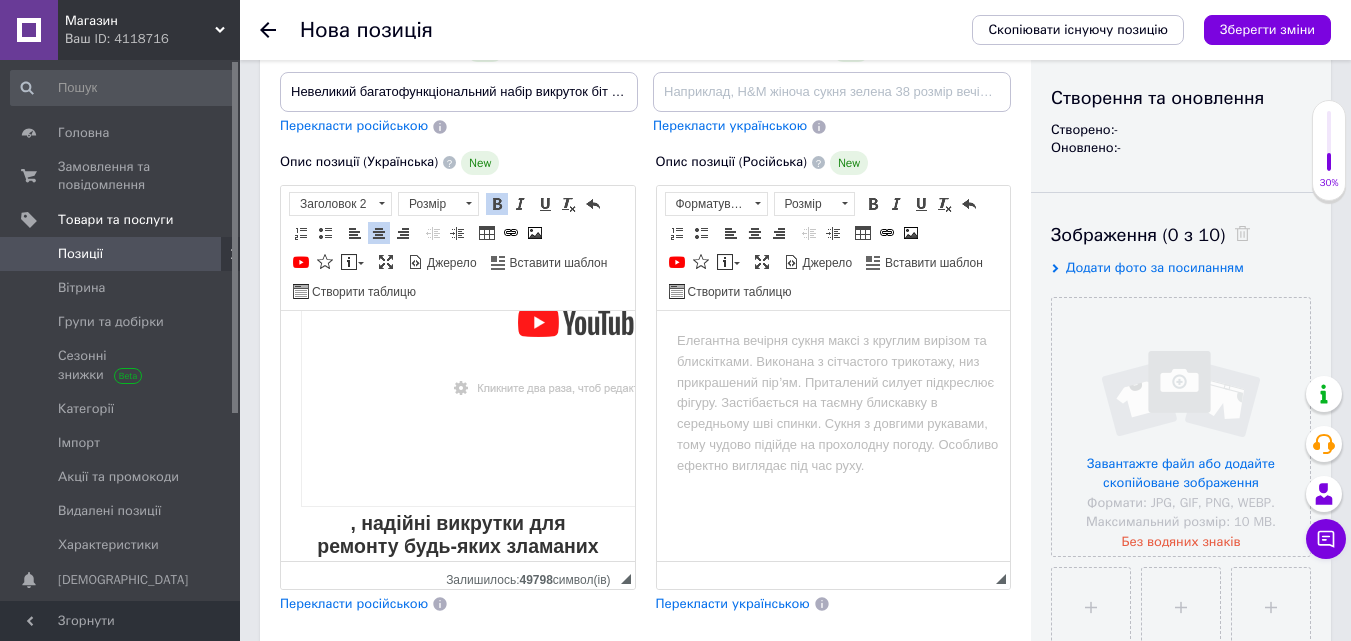 scroll, scrollTop: 432, scrollLeft: 0, axis: vertical 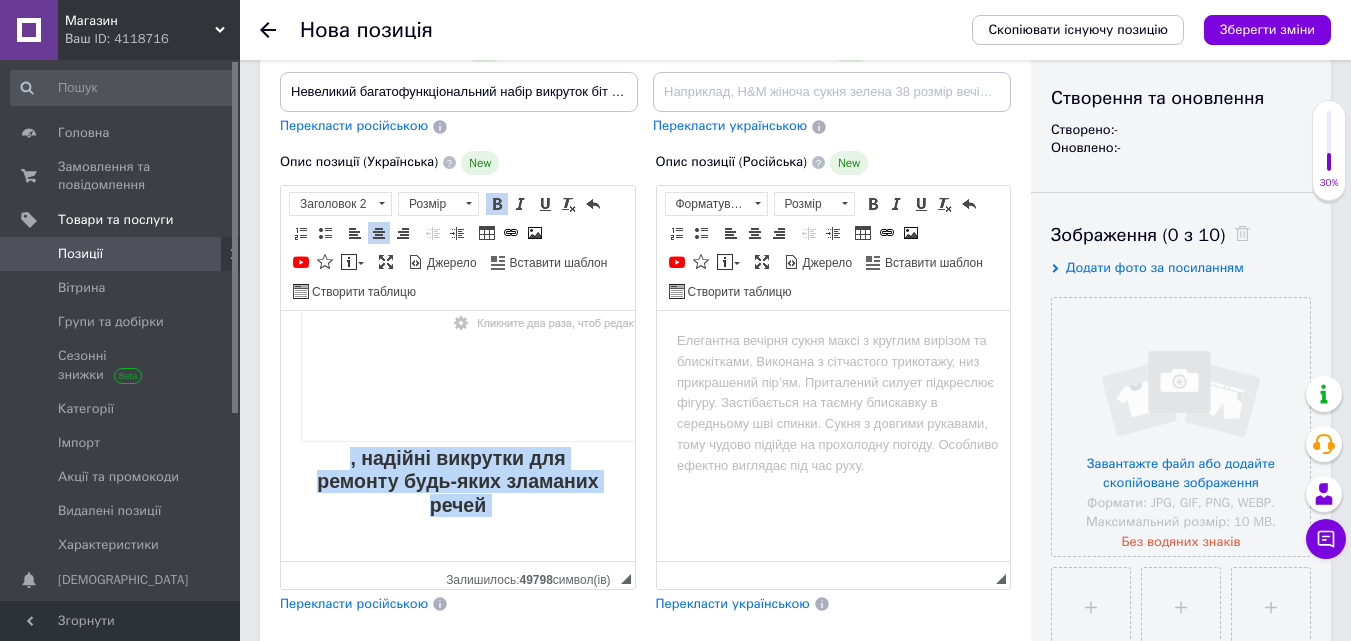 drag, startPoint x: 323, startPoint y: 440, endPoint x: 560, endPoint y: 508, distance: 246.56236 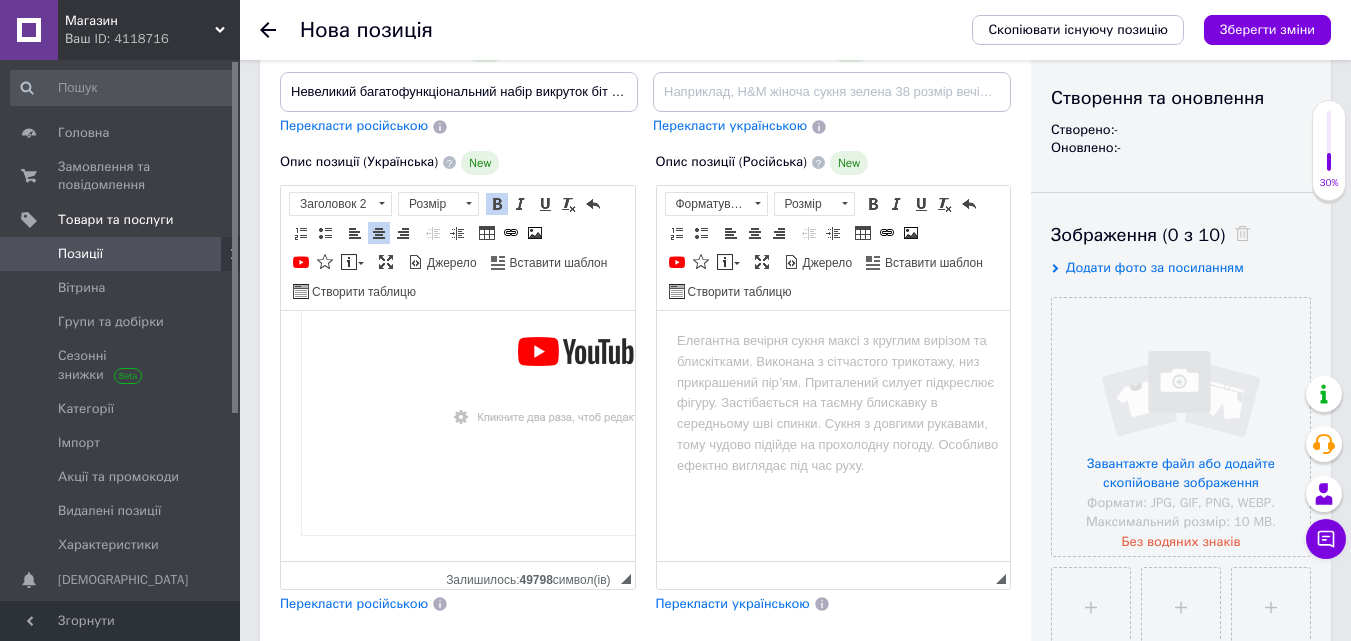 scroll, scrollTop: 319, scrollLeft: 243, axis: both 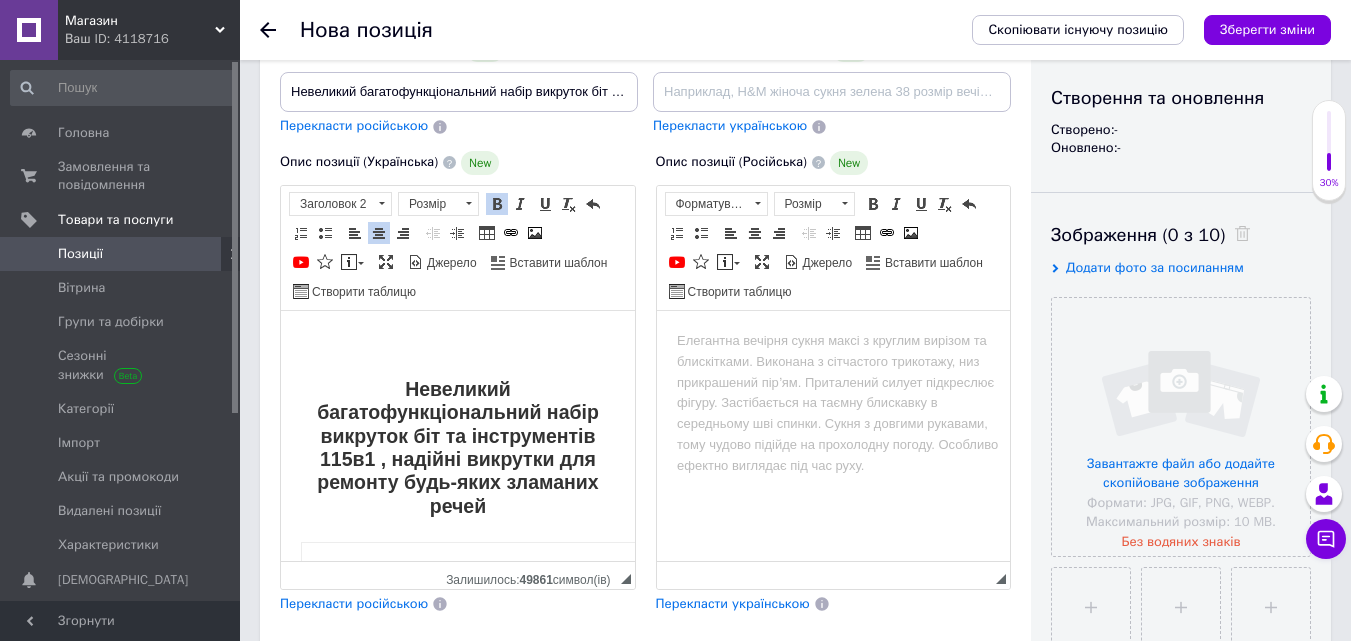 click on "Невеликий багатофункціональний набір викруток біт та інструментів 115в1 , надійні викрутки для ремонту​​​​​​​ будь-яких зламаних речей" at bounding box center (458, 596) 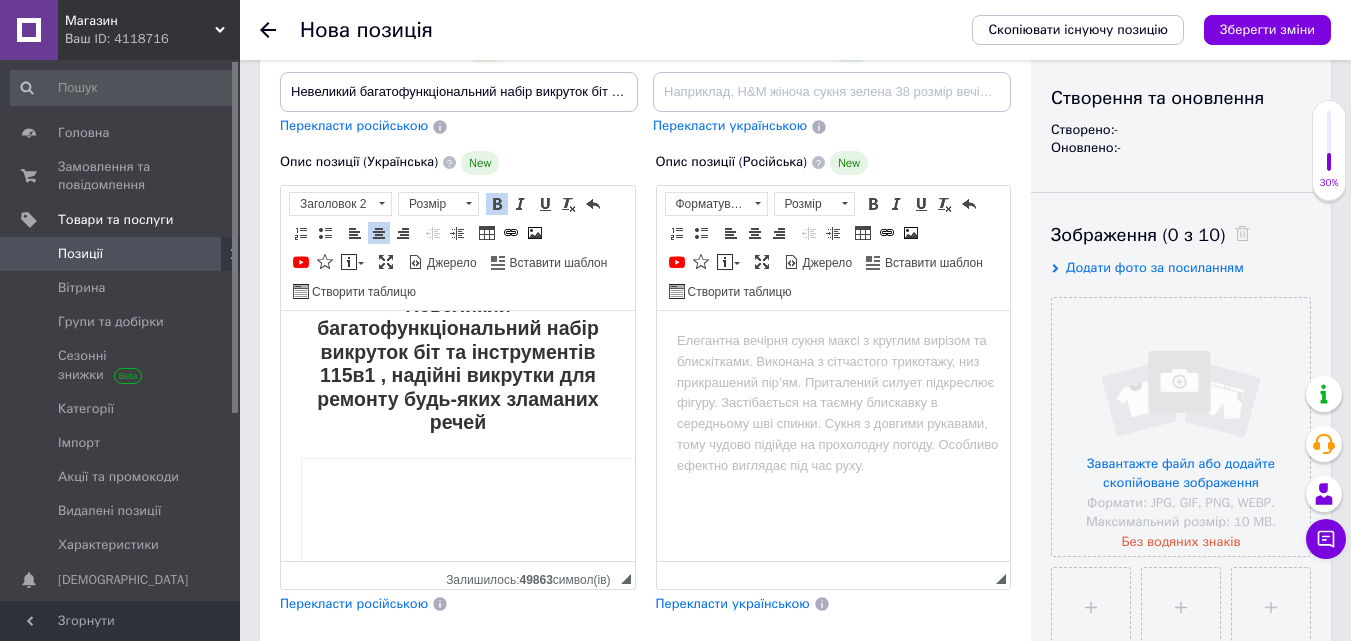 scroll, scrollTop: 0, scrollLeft: 0, axis: both 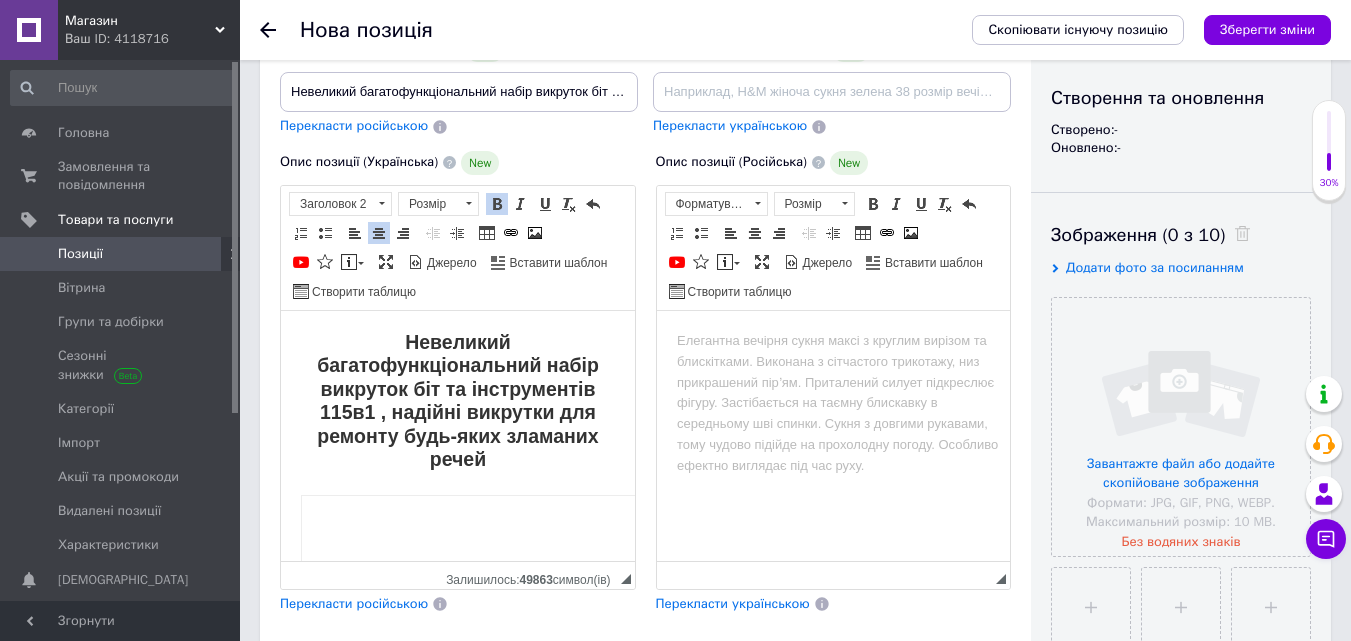 click on "Невеликий багатофункціональний набір викруток біт та інструментів 115в1 , надійні викрутки для ремонту​​​​​​​ будь-яких зламаних речей" at bounding box center (582, 572) 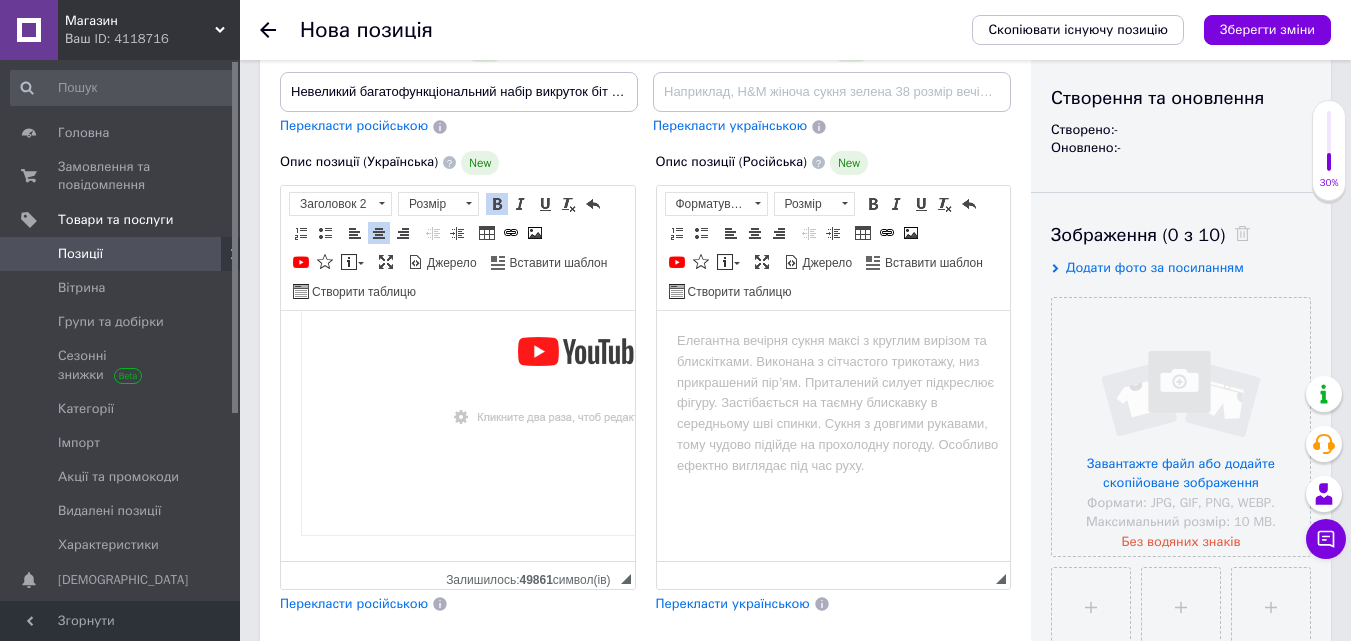 scroll, scrollTop: 291, scrollLeft: 0, axis: vertical 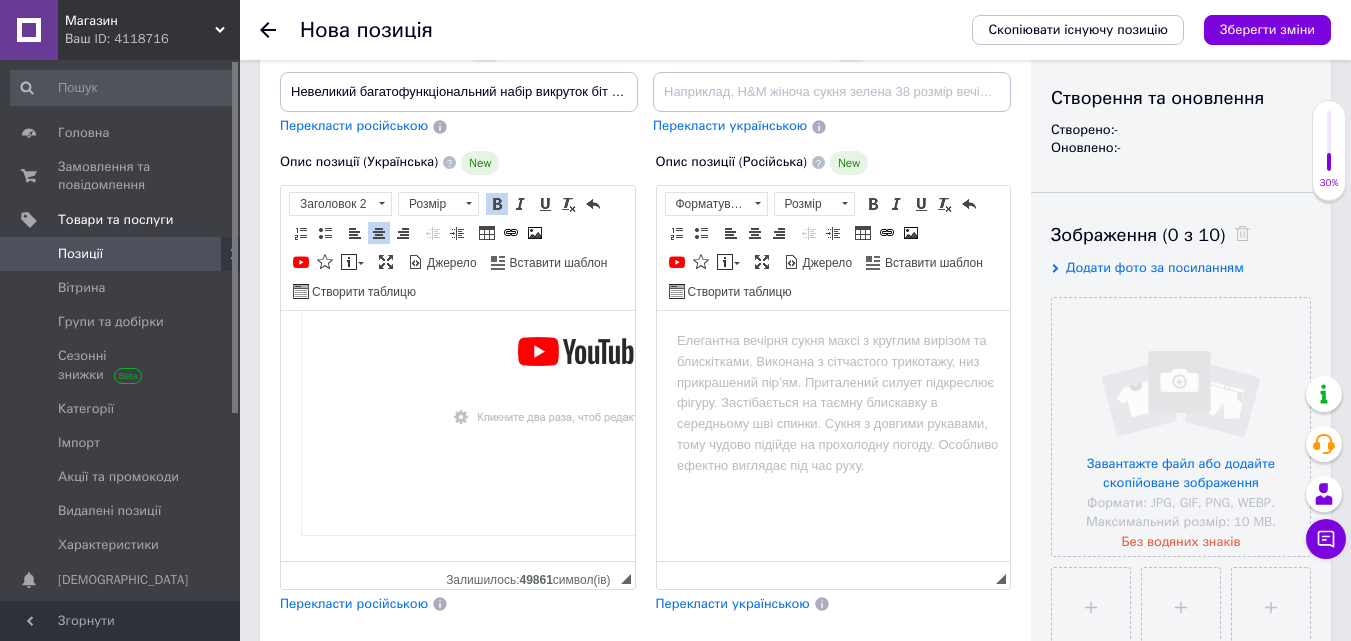 click on "Невеликий багатофункціональний набір викруток біт та інструментів 115 в 1 , надійні викрутки для ремонту​​​​​​​ будь-яких зламаних речей" at bounding box center [458, 297] 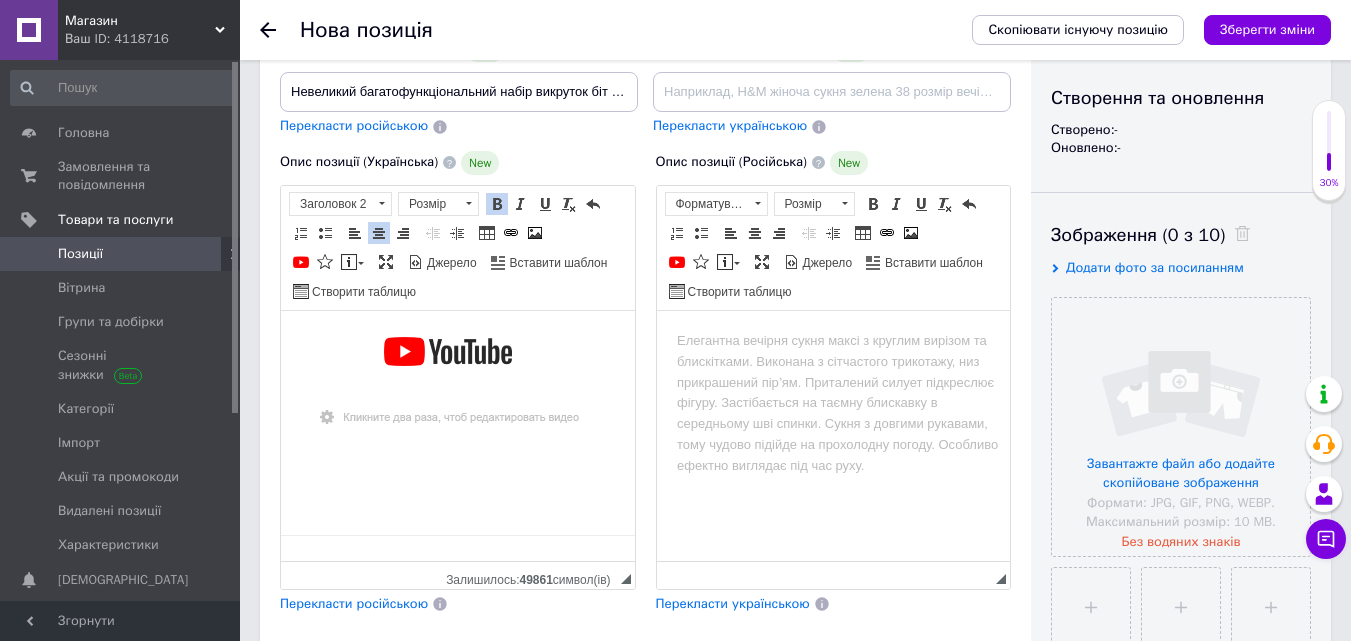 scroll, scrollTop: 291, scrollLeft: 243, axis: both 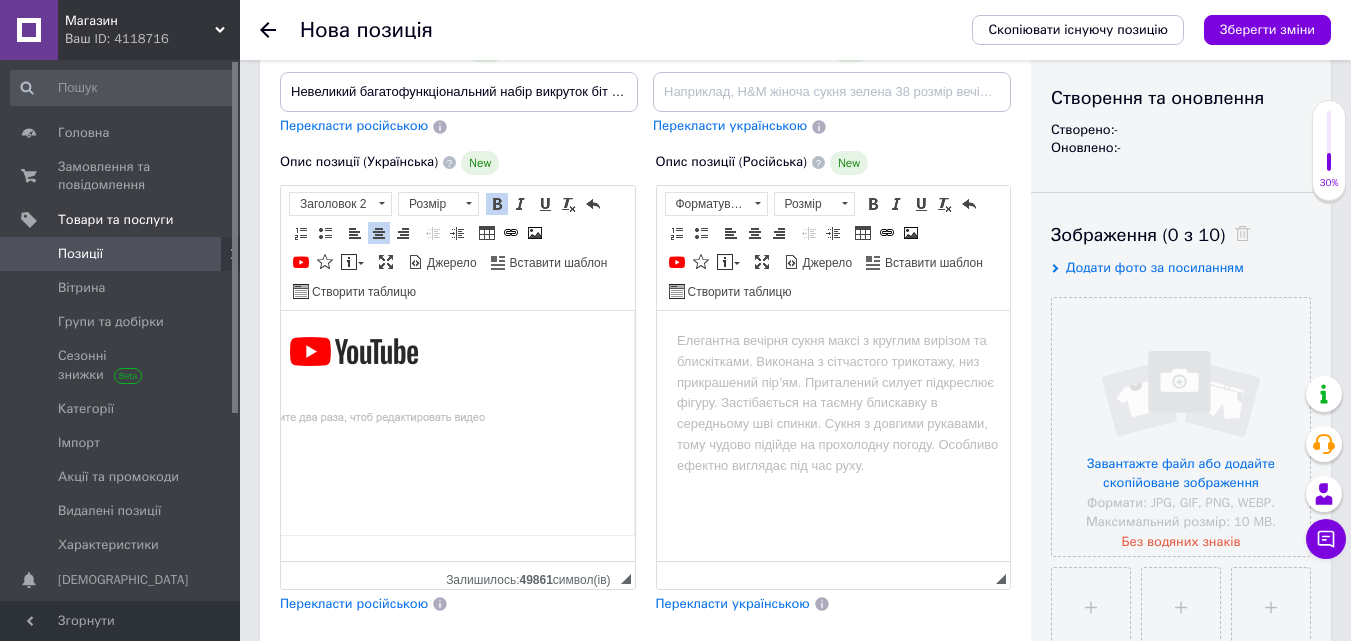 drag, startPoint x: 446, startPoint y: 545, endPoint x: 914, endPoint y: 871, distance: 570.35077 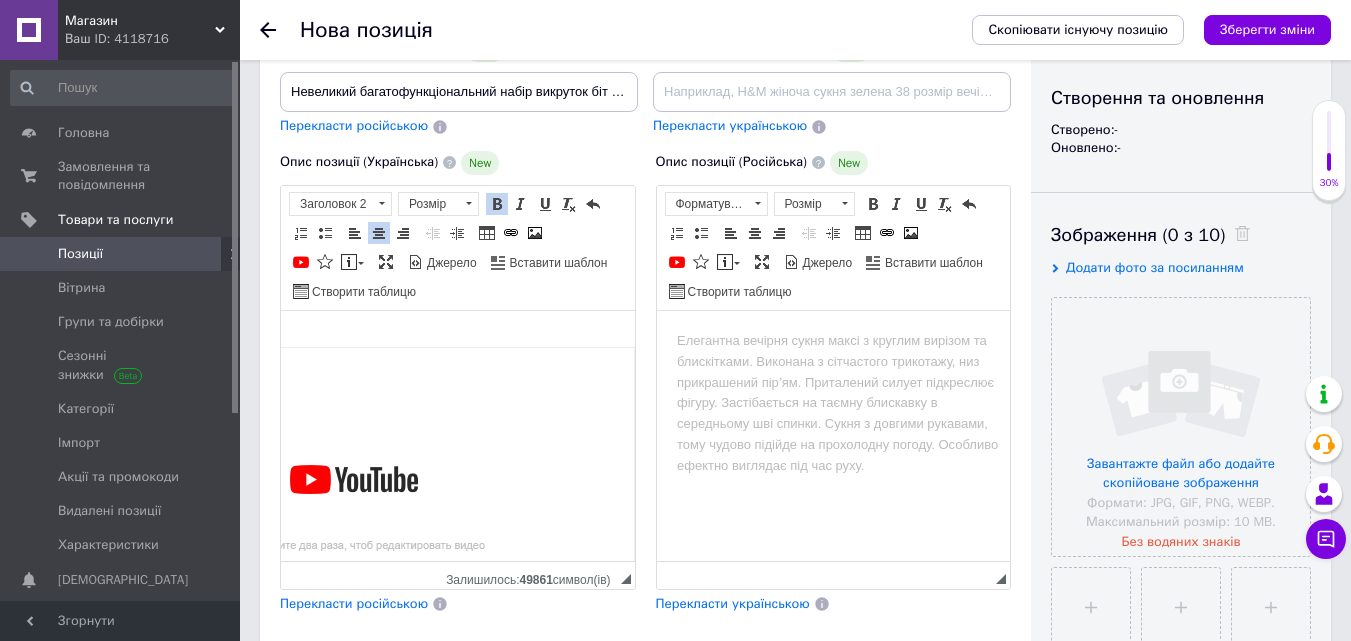 scroll, scrollTop: 86, scrollLeft: 243, axis: both 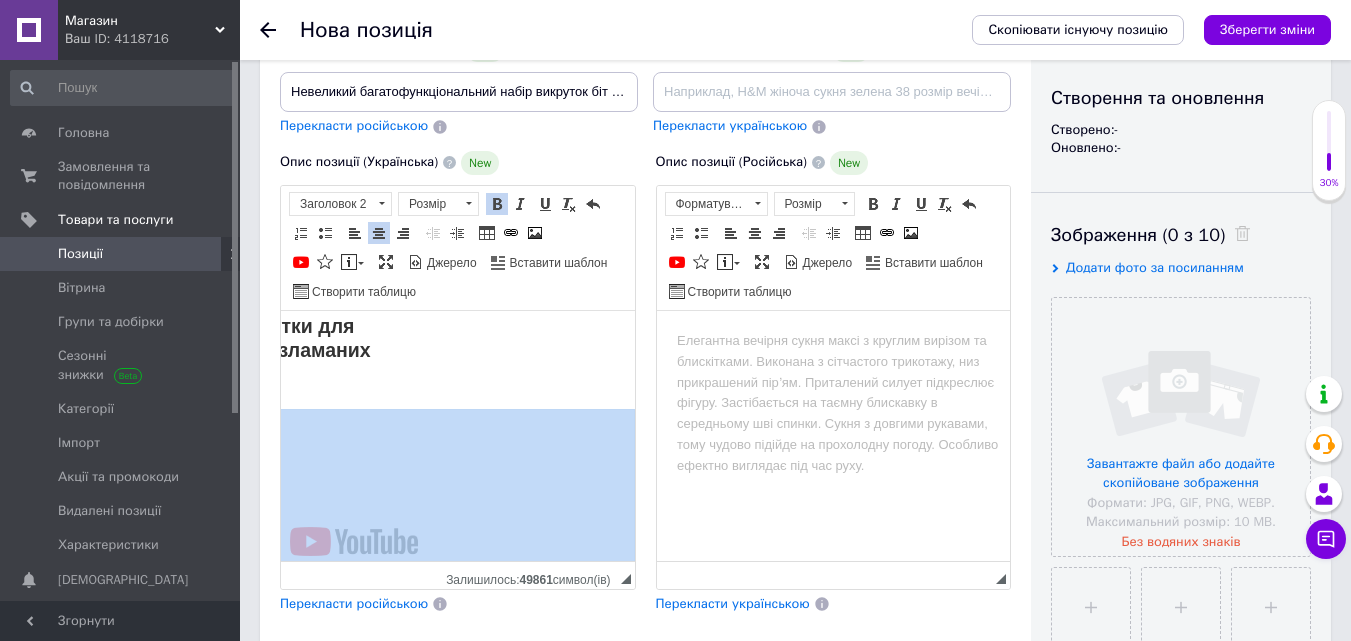 click 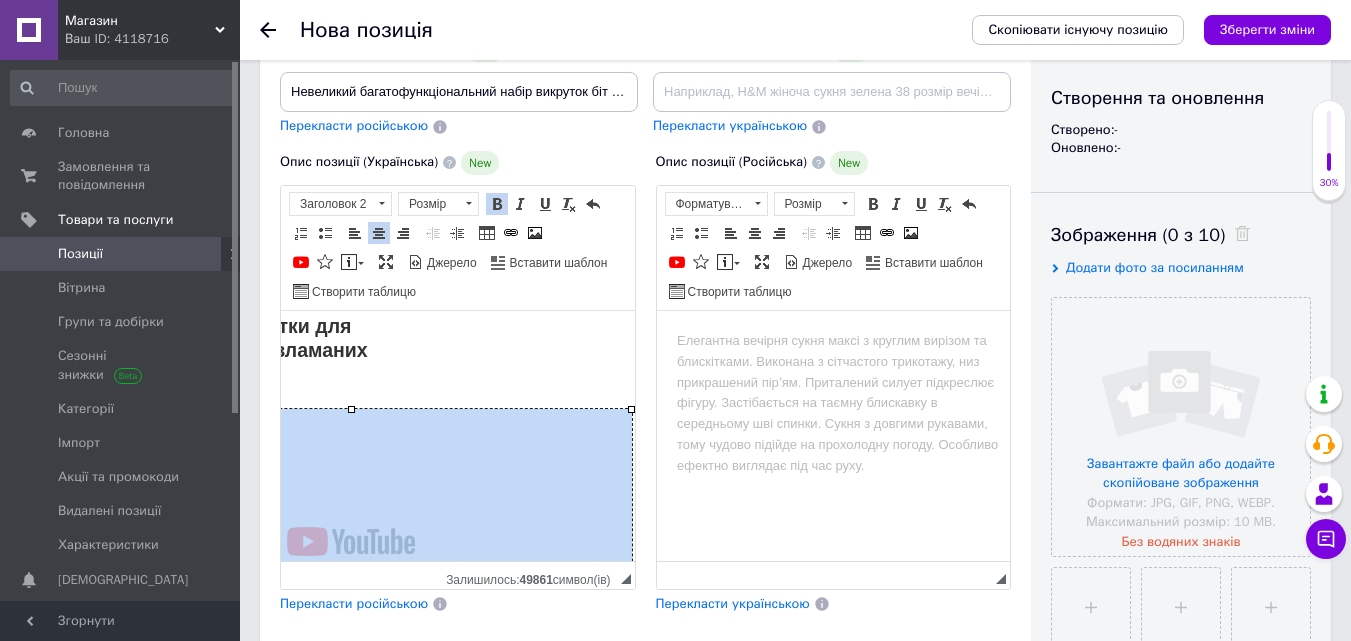 click 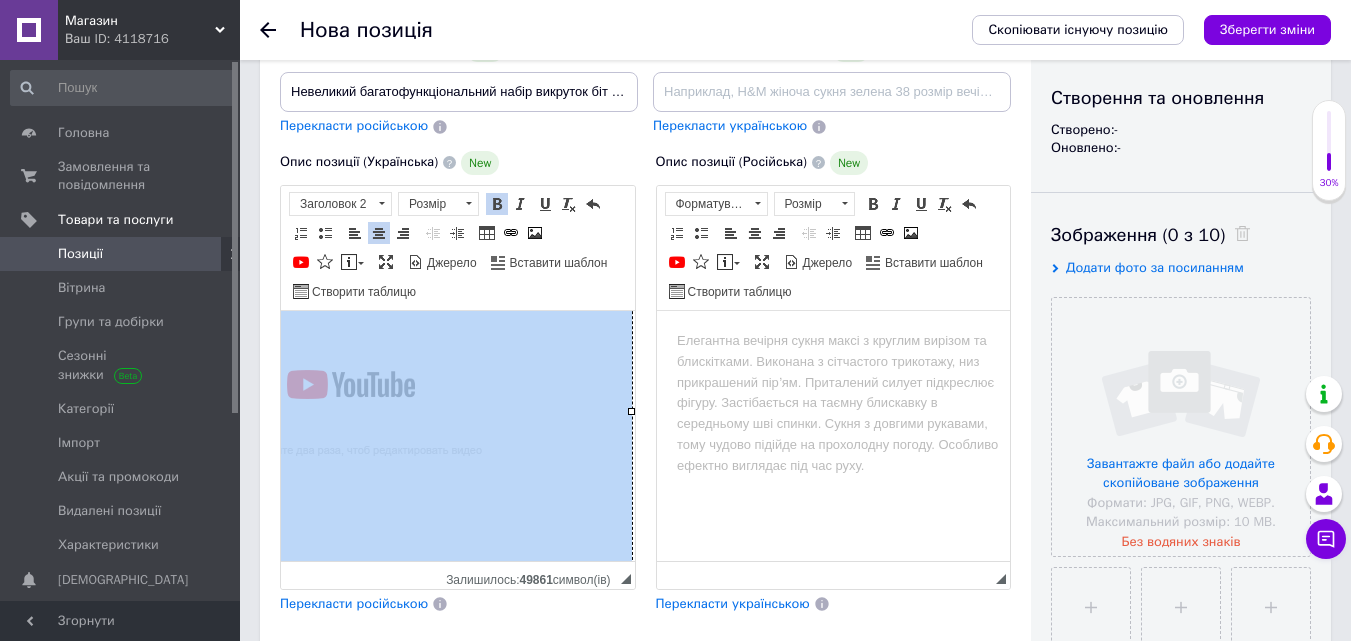 scroll, scrollTop: 291, scrollLeft: 243, axis: both 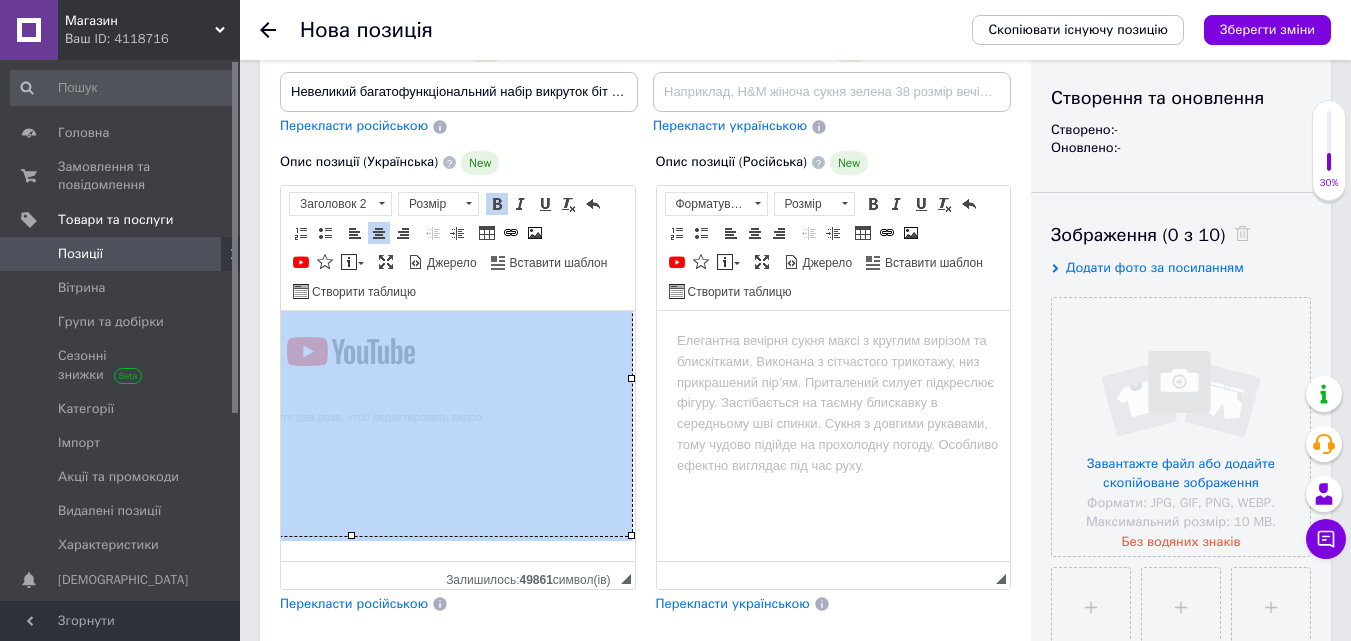 click on "Невеликий багатофункціональний набір викруток біт та інструментів 115 в 1 , надійні викрутки для ремонту​​​​​​​ будь-яких зламаних речей" at bounding box center [351, 296] 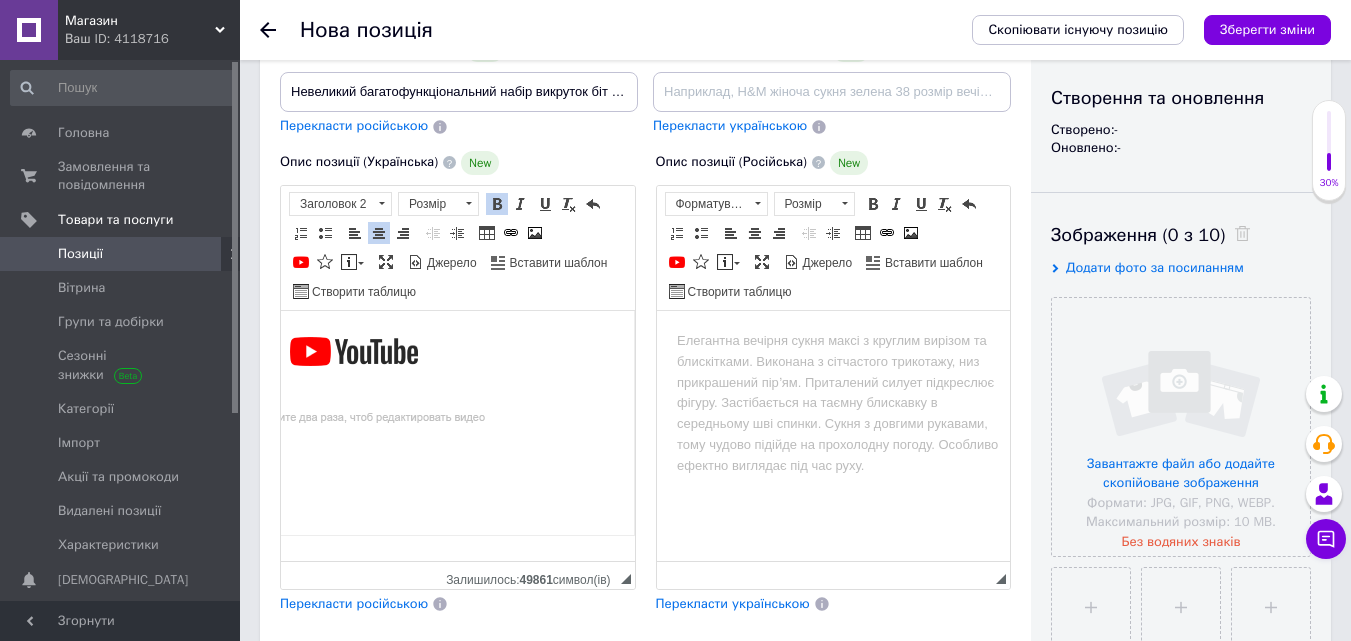 scroll, scrollTop: 293, scrollLeft: 167, axis: both 